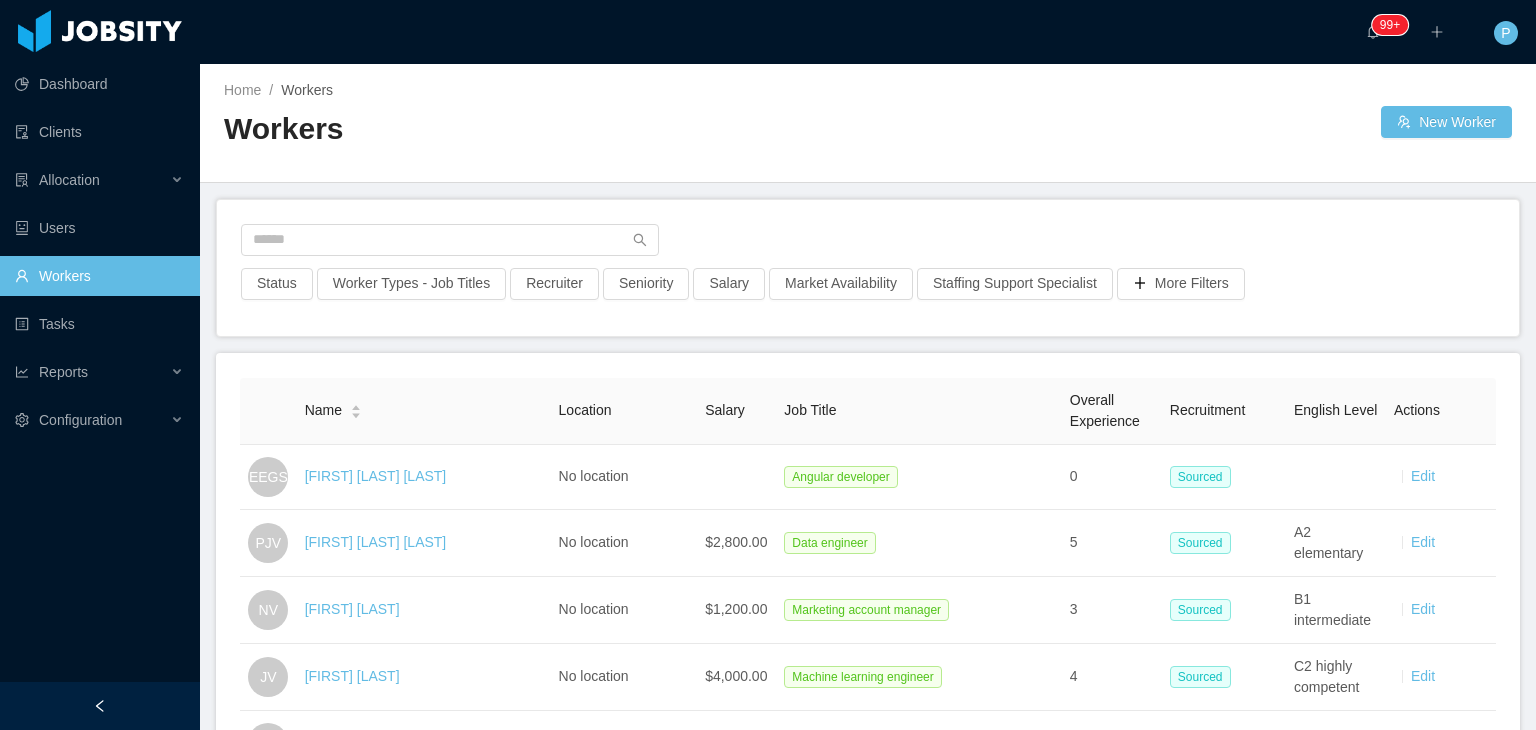 scroll, scrollTop: 0, scrollLeft: 0, axis: both 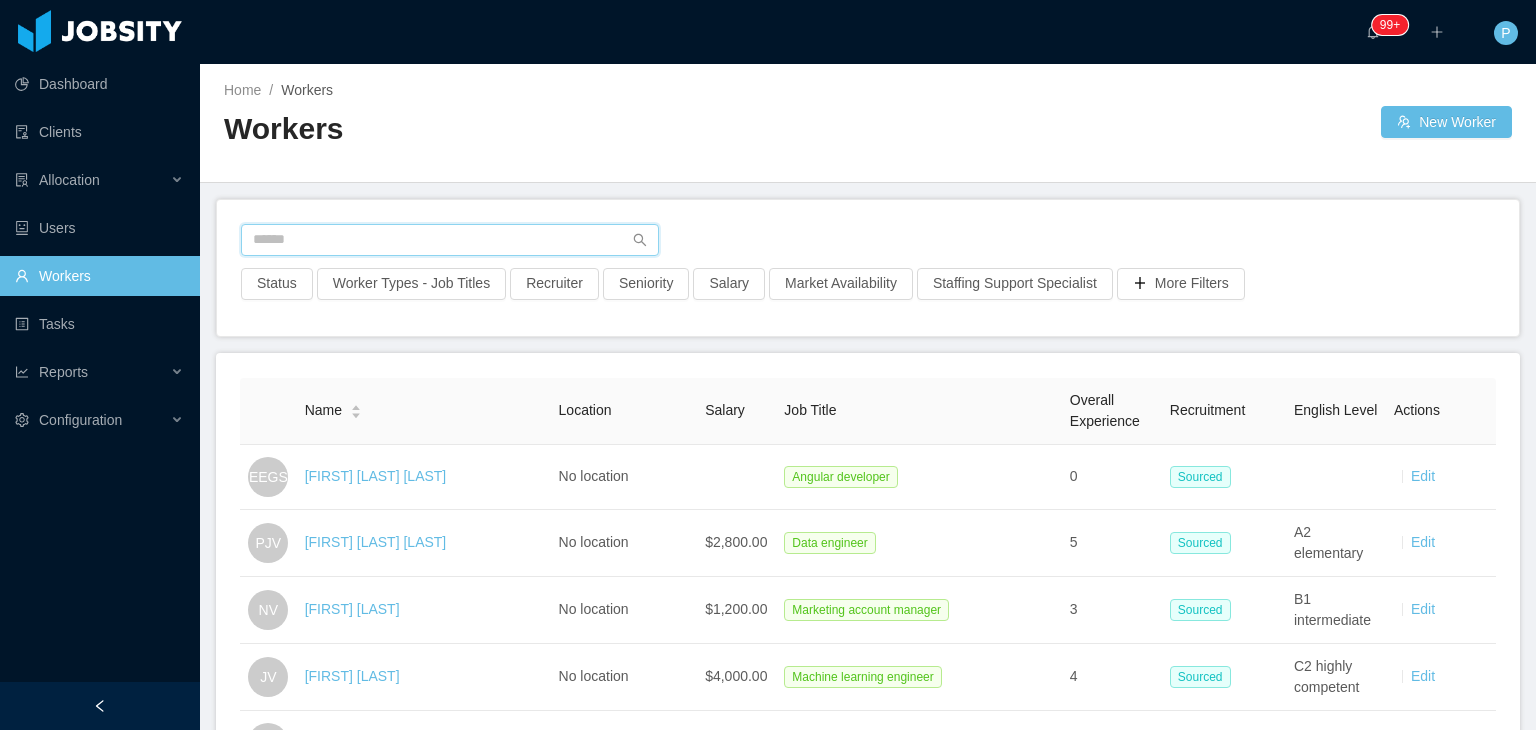 click at bounding box center [450, 240] 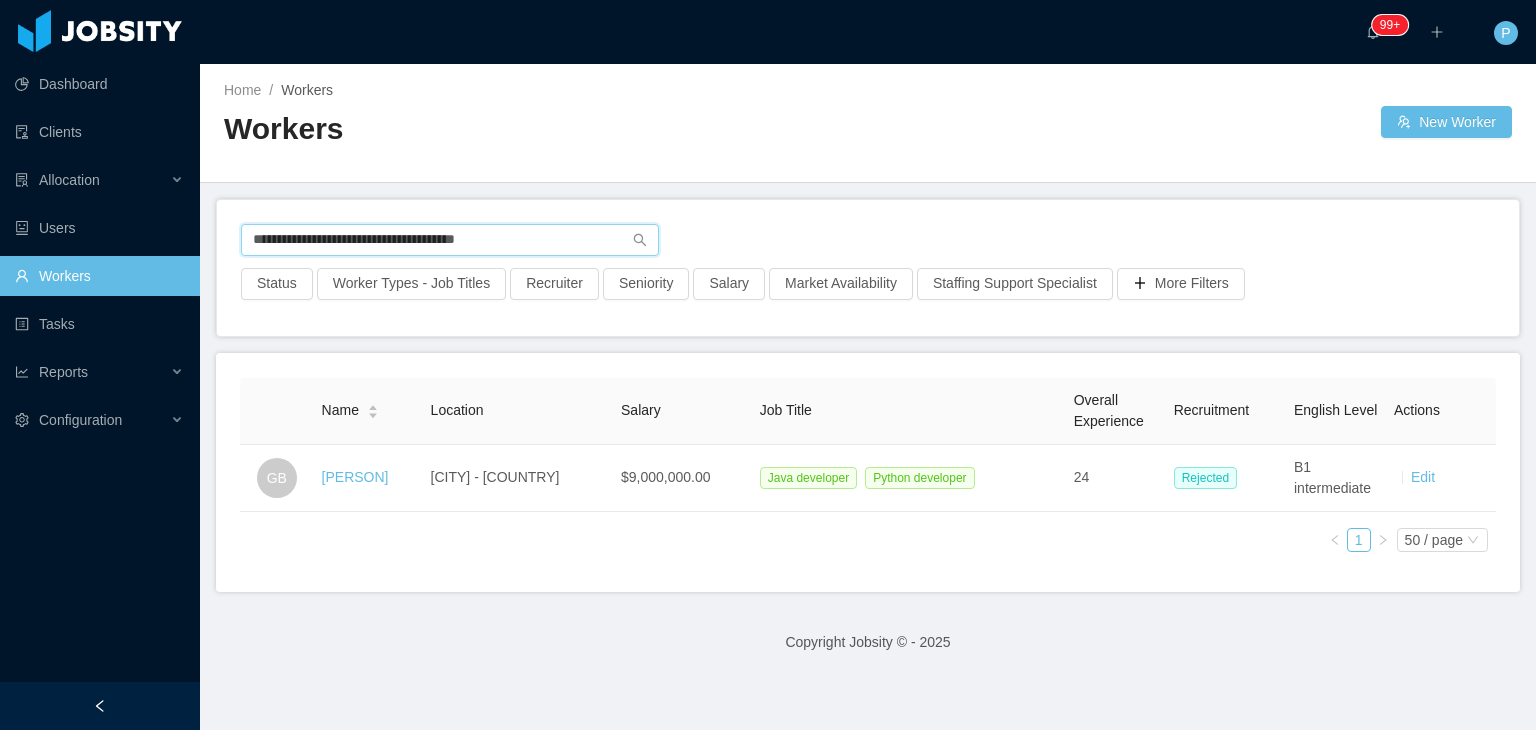 type on "**********" 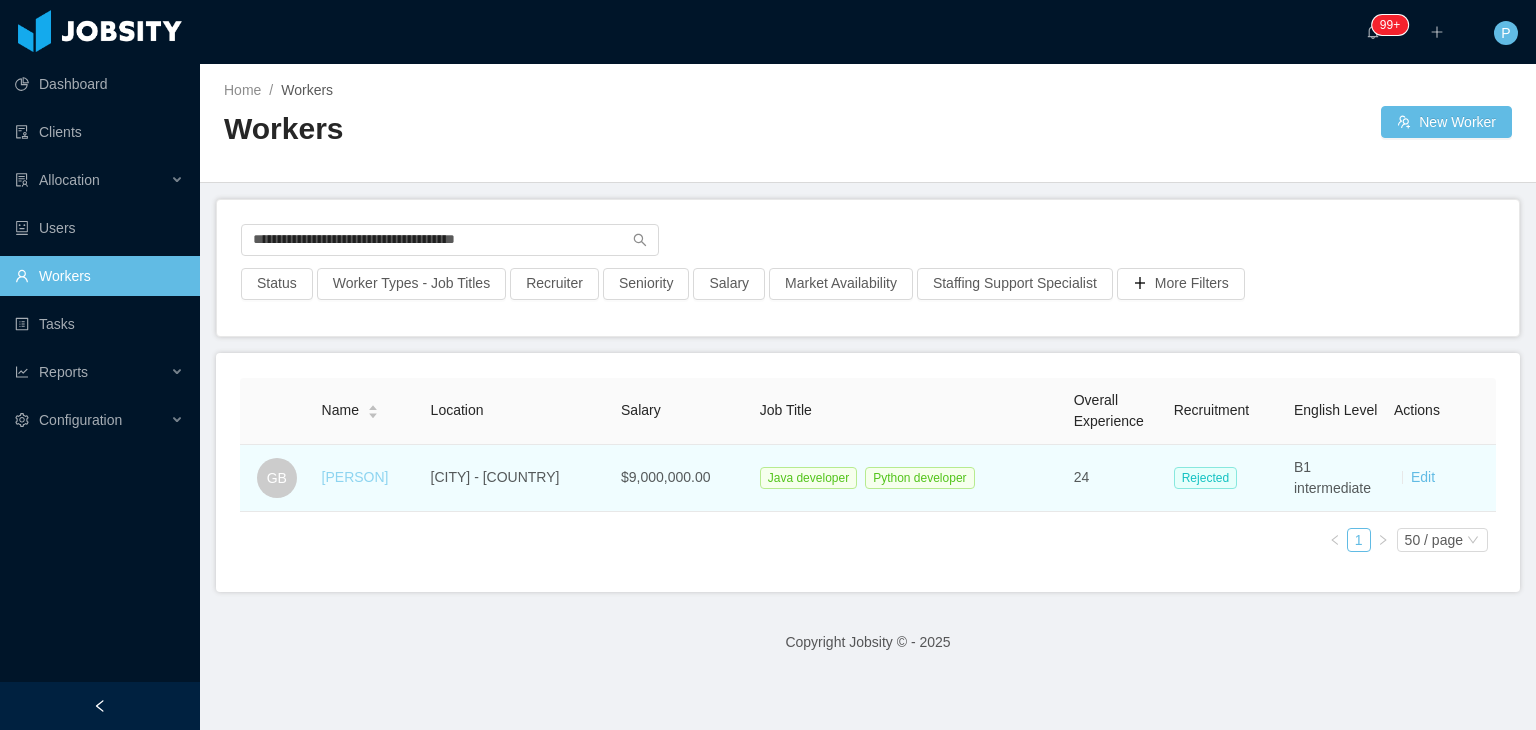 click on "[PERSON]" at bounding box center (355, 477) 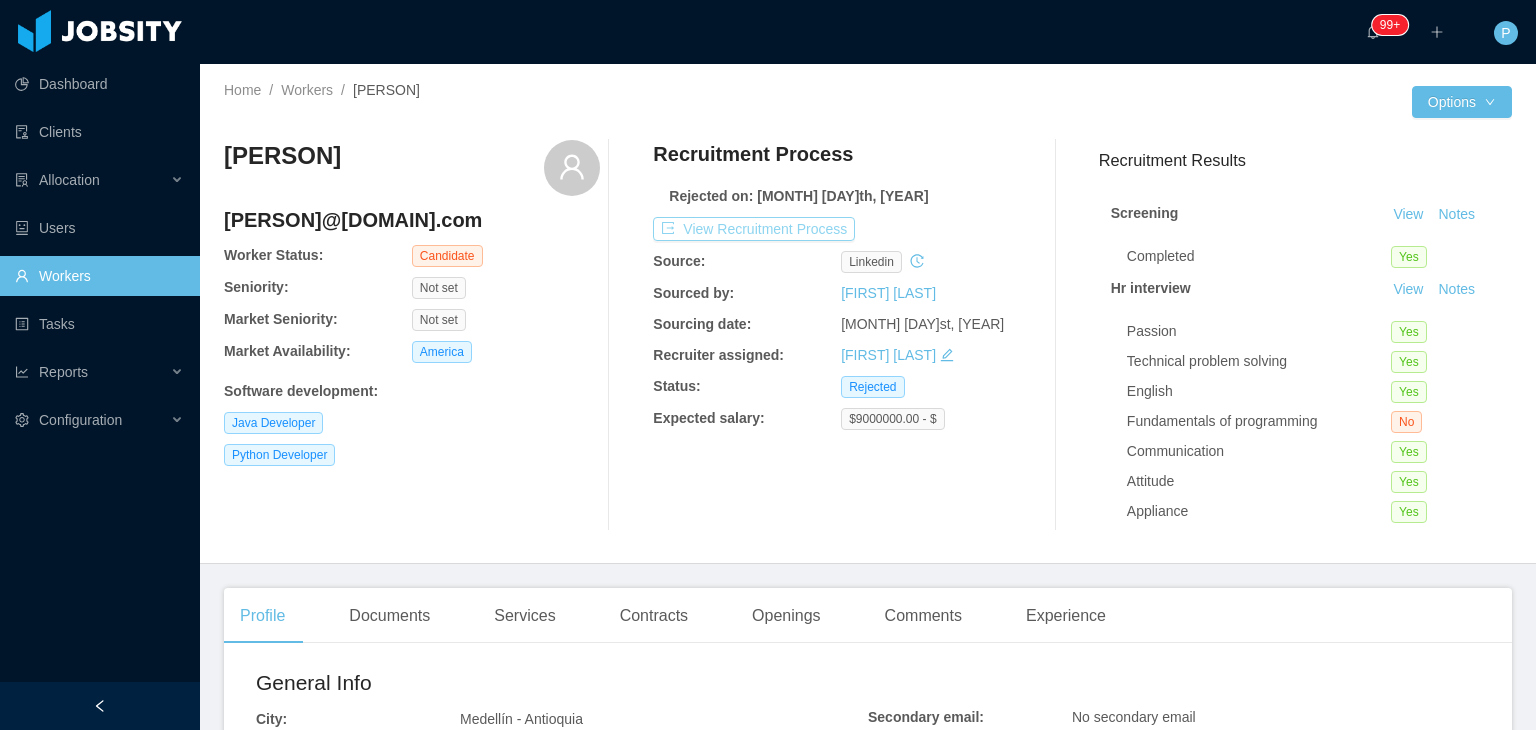 click on "View Recruitment Process" at bounding box center (754, 229) 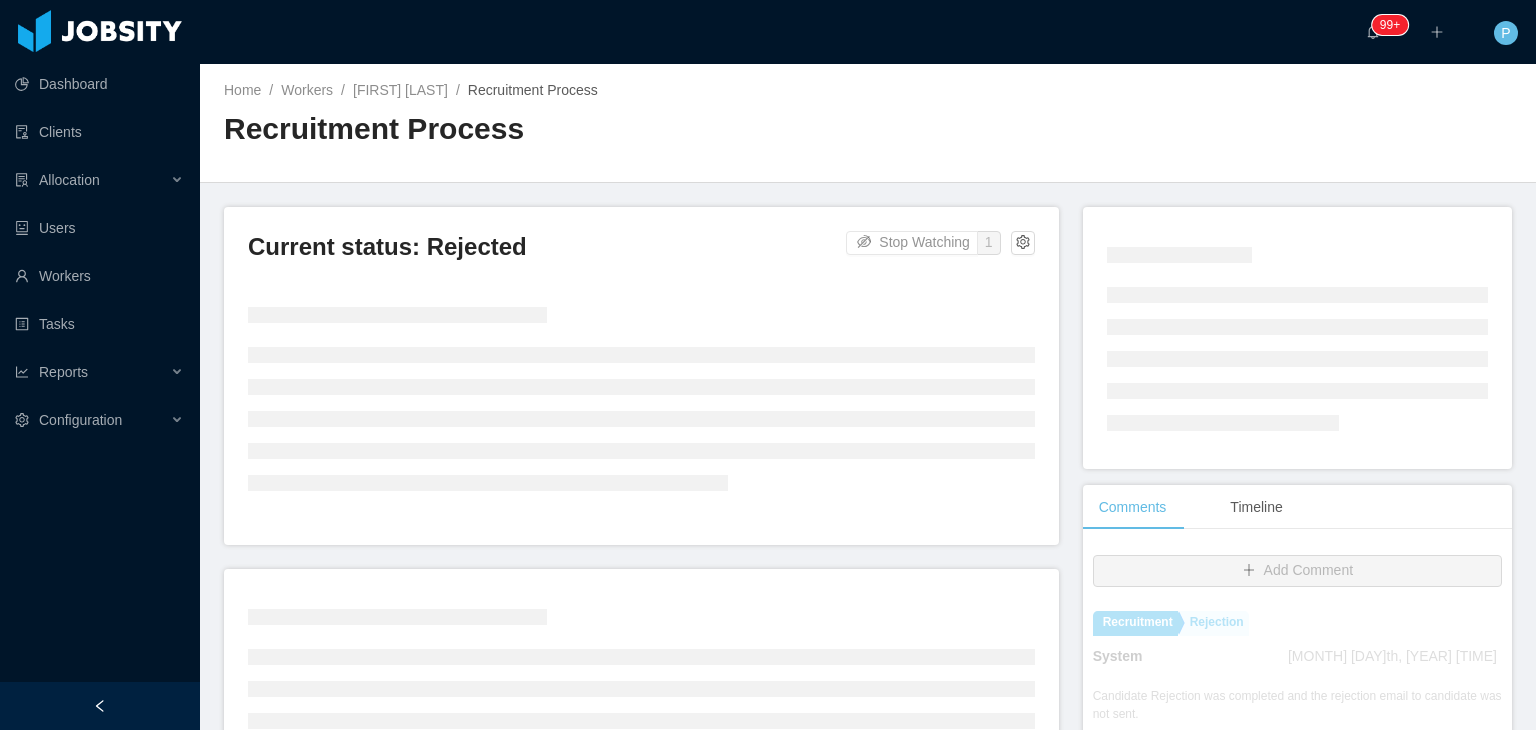 click on "Home / Workers / [PERSON] / Recruitment Process / Recruitment Process" at bounding box center (868, 123) 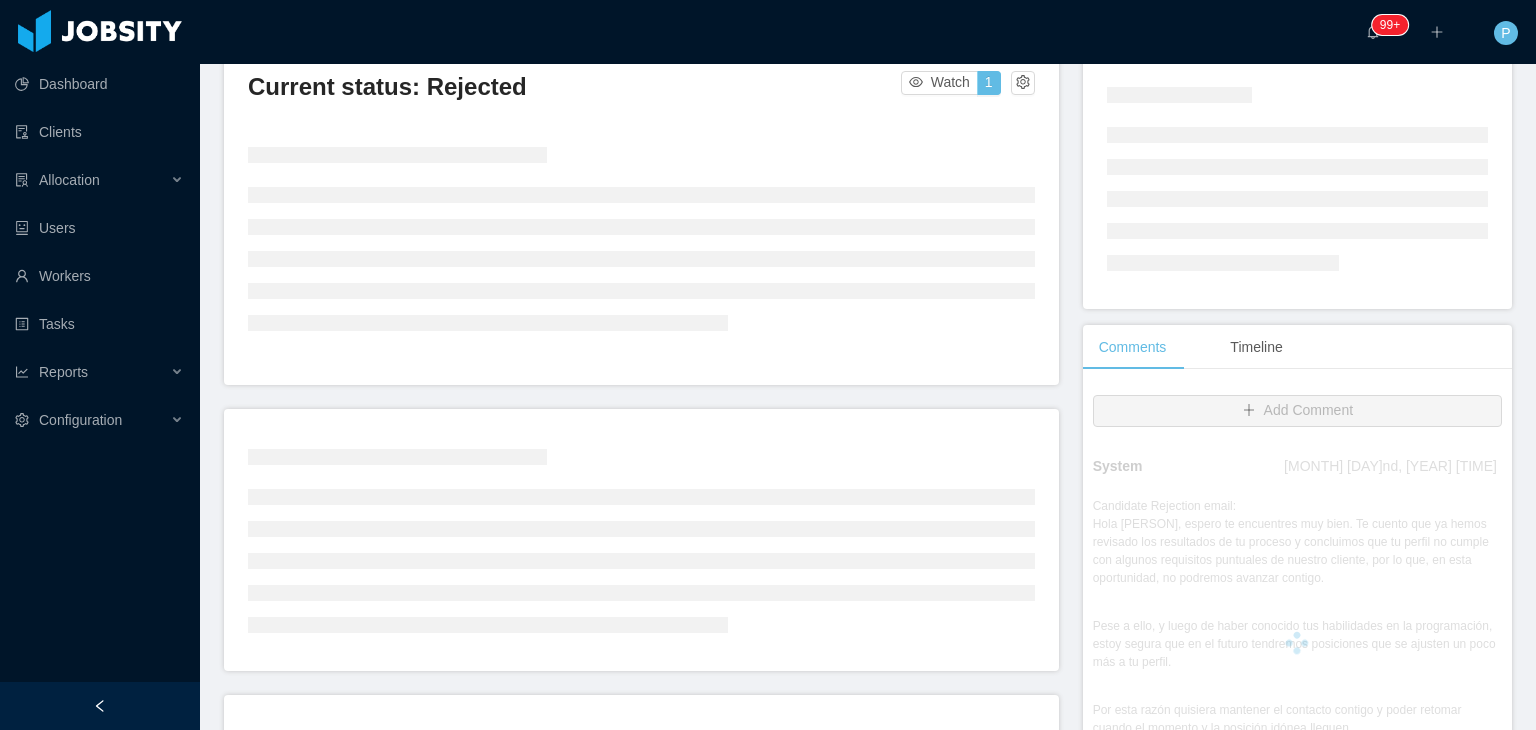 scroll, scrollTop: 120, scrollLeft: 0, axis: vertical 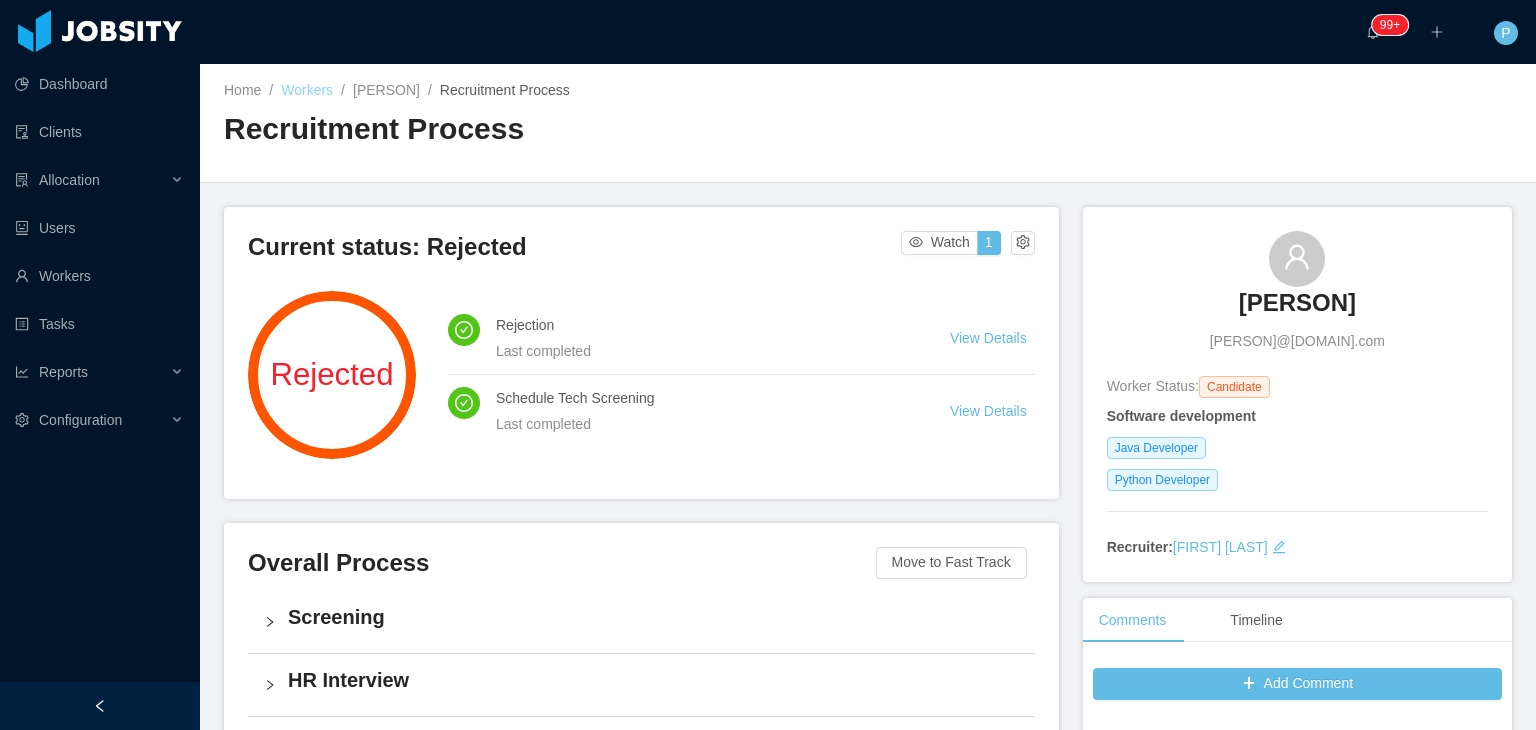 click on "Workers" at bounding box center (307, 90) 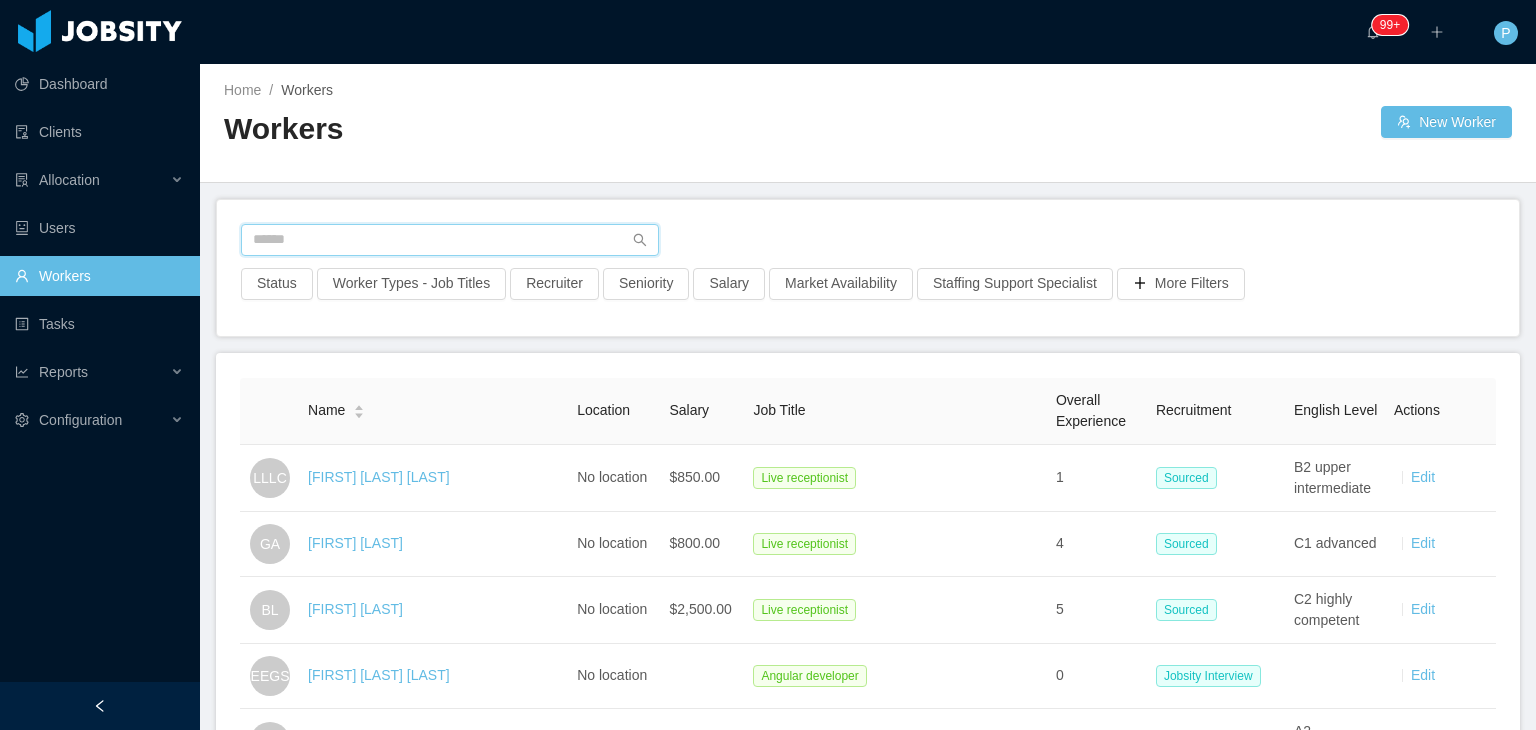 click at bounding box center [450, 240] 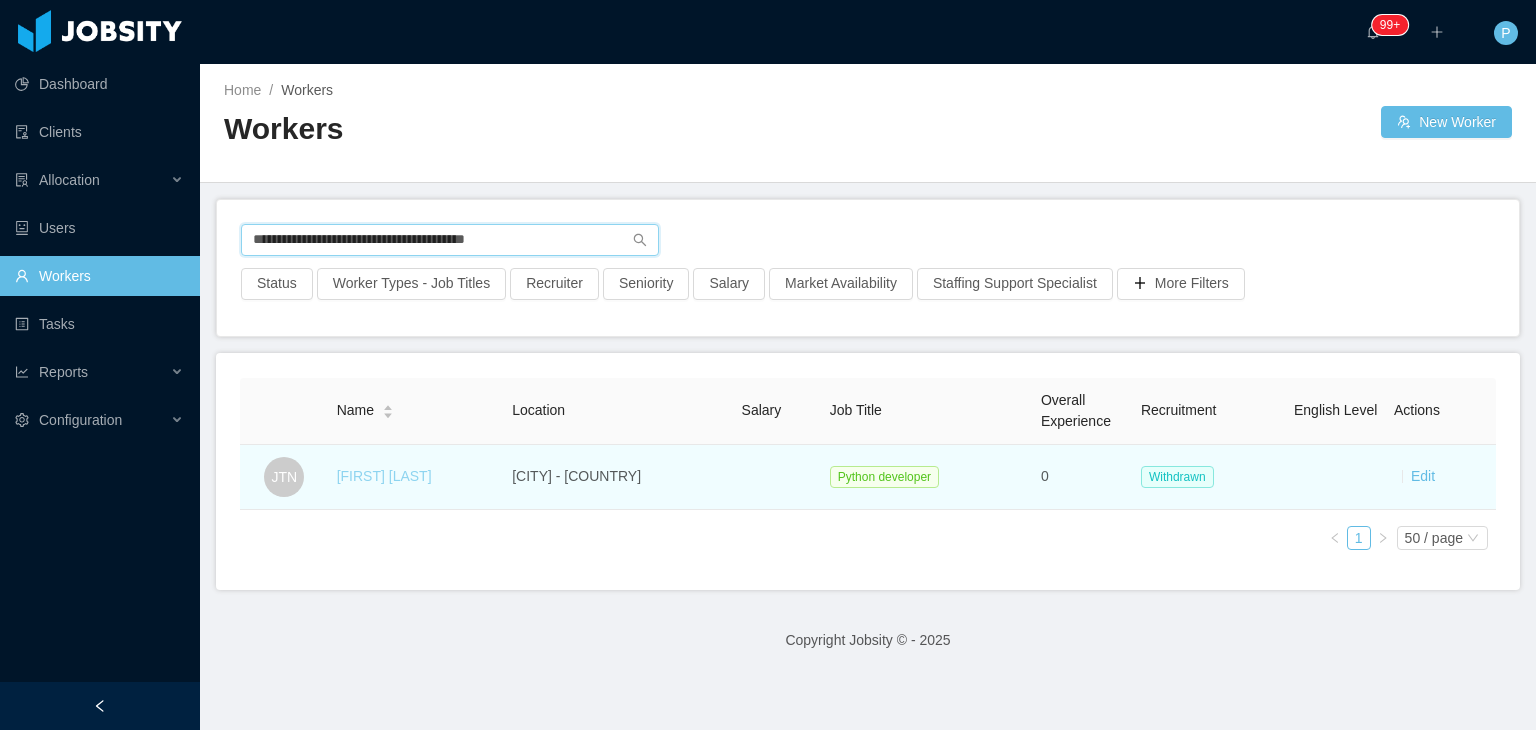 type on "**********" 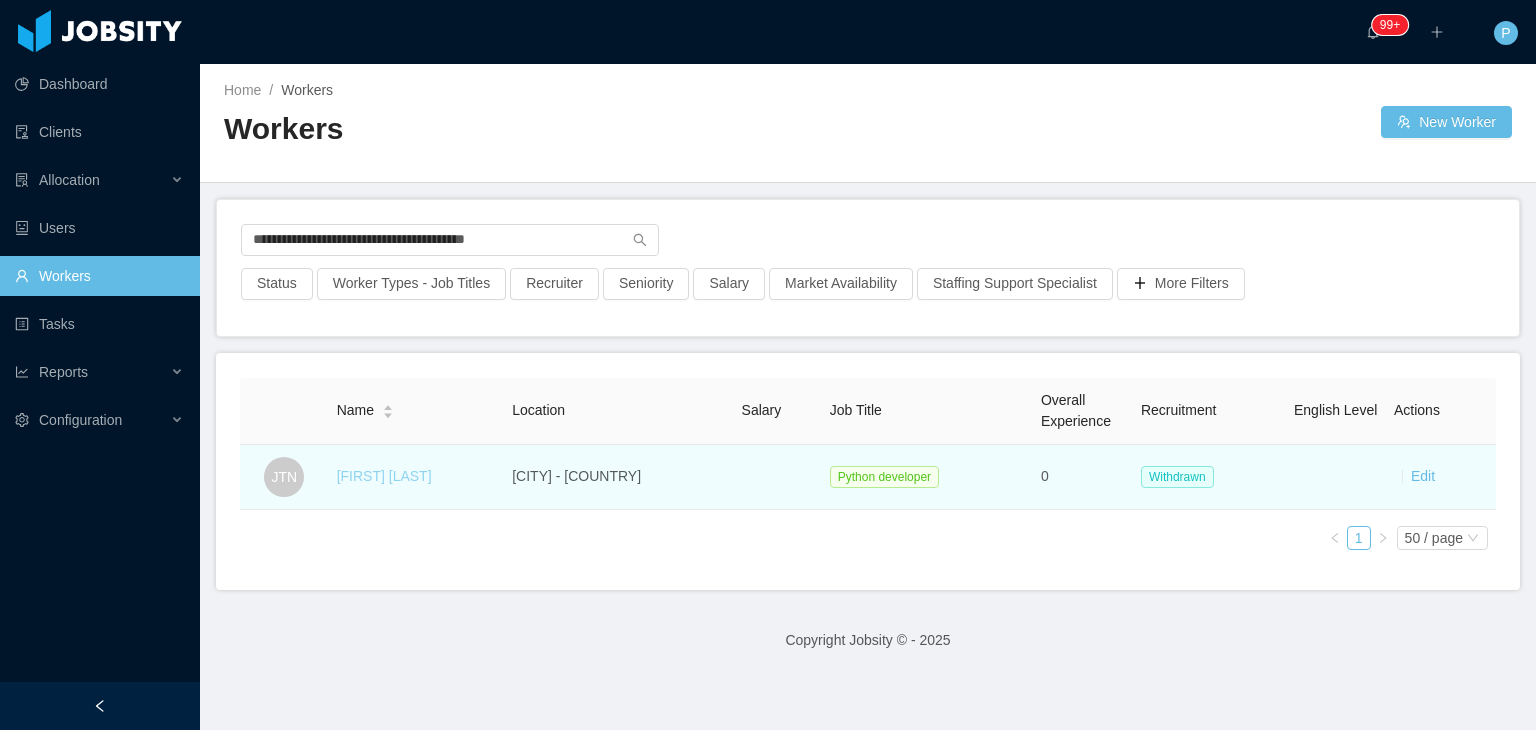 click on "[FIRST] [LAST]" at bounding box center (384, 476) 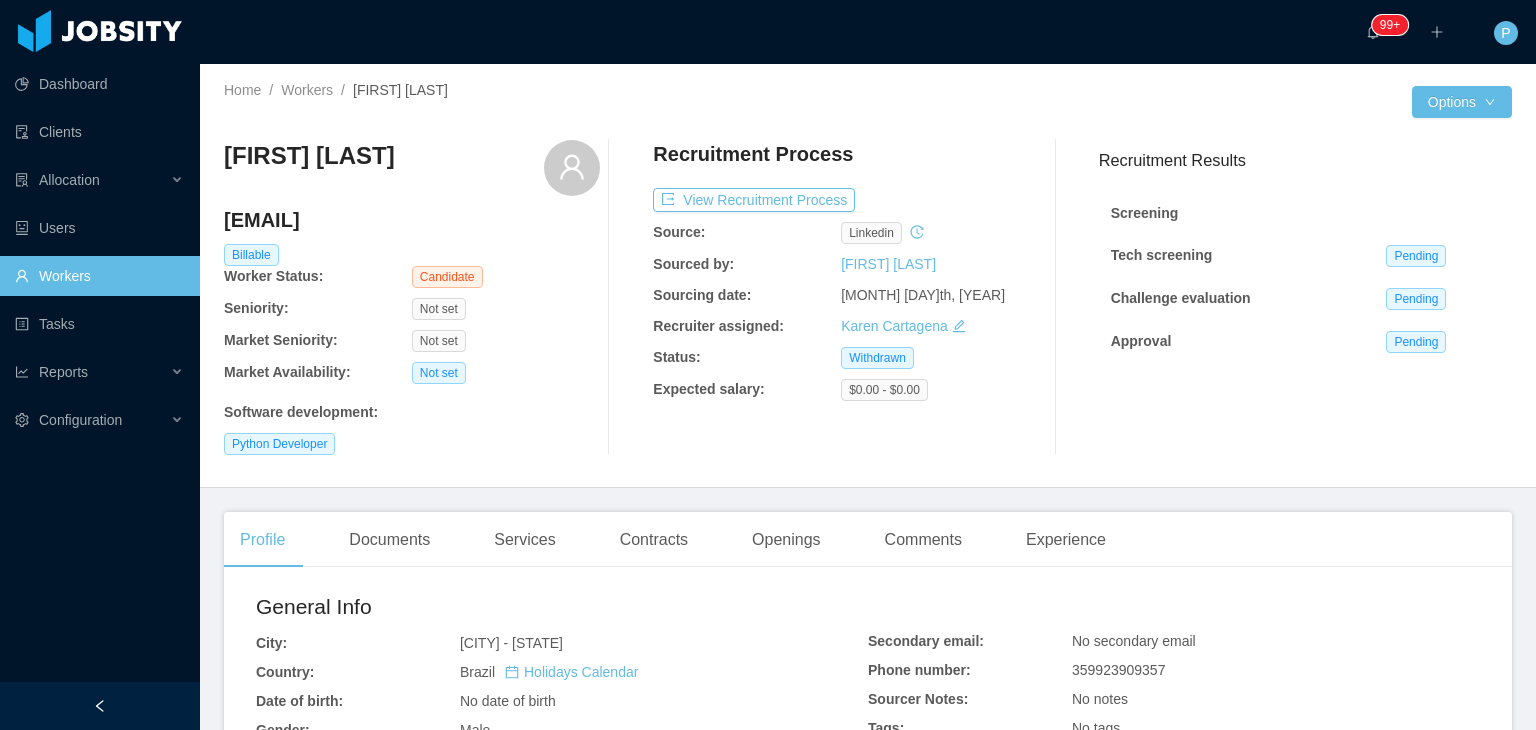 click on "Recruitment Process" at bounding box center (412, 168) 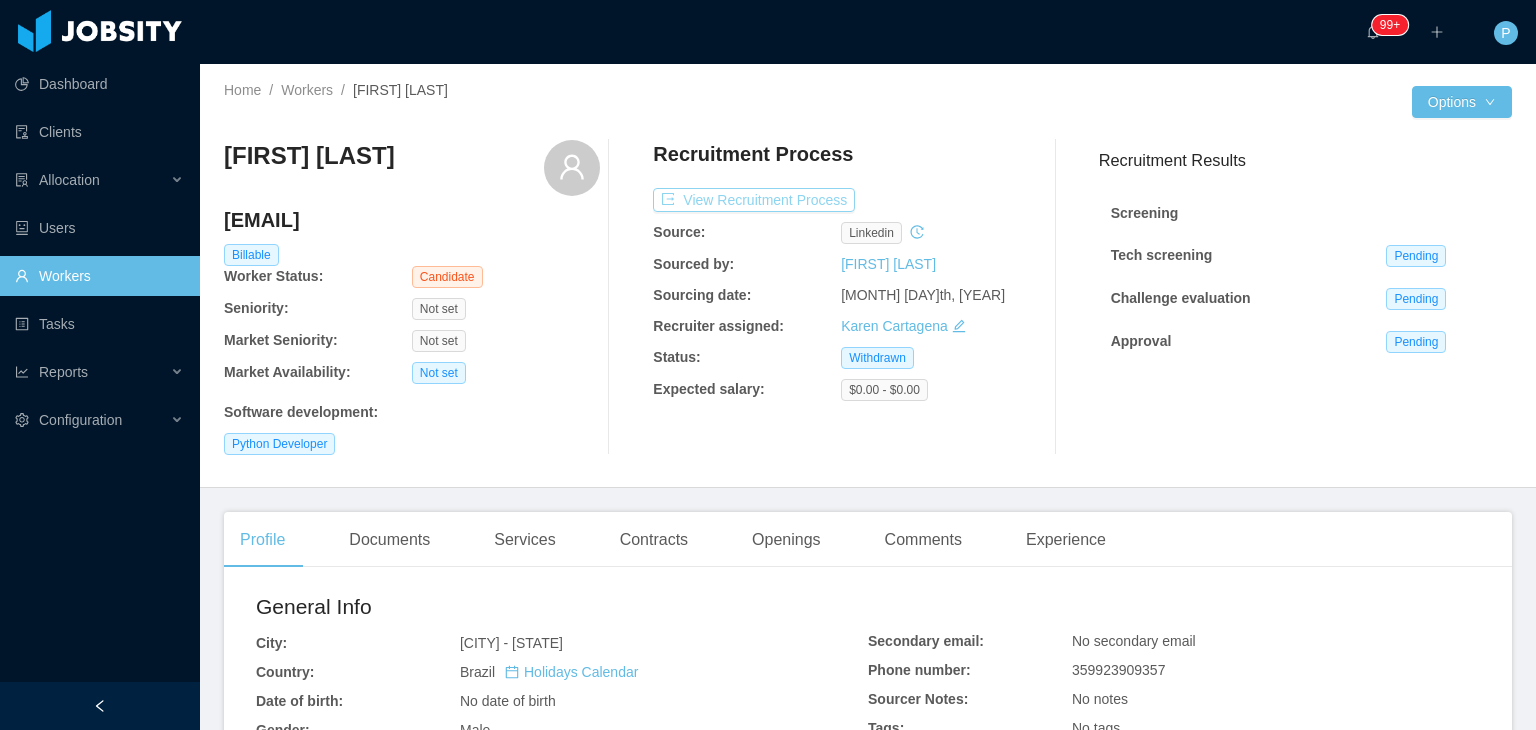 click on "View Recruitment Process" at bounding box center [754, 200] 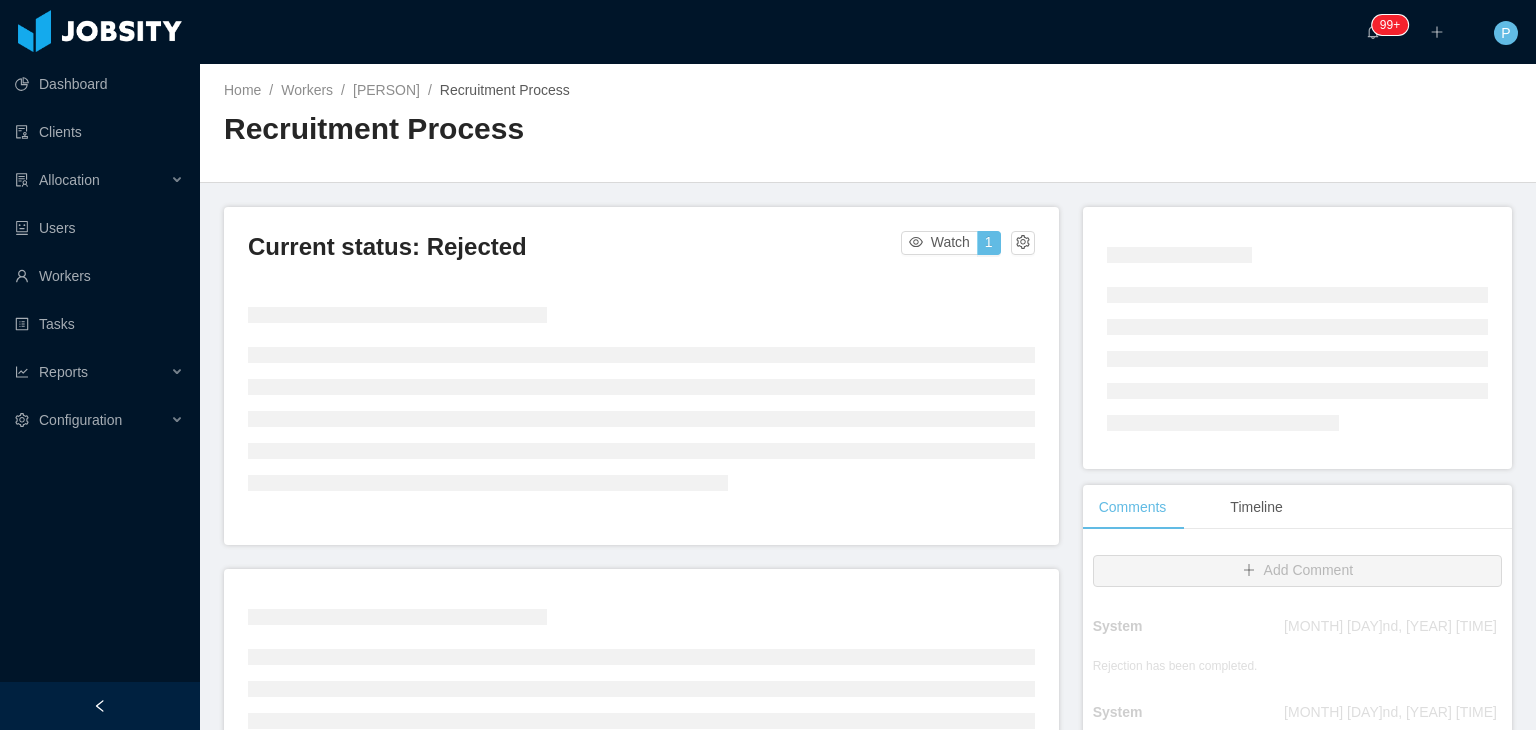 click on "Home / Workers / [PERSON] / Recruitment Process / Recruitment Process" at bounding box center (868, 123) 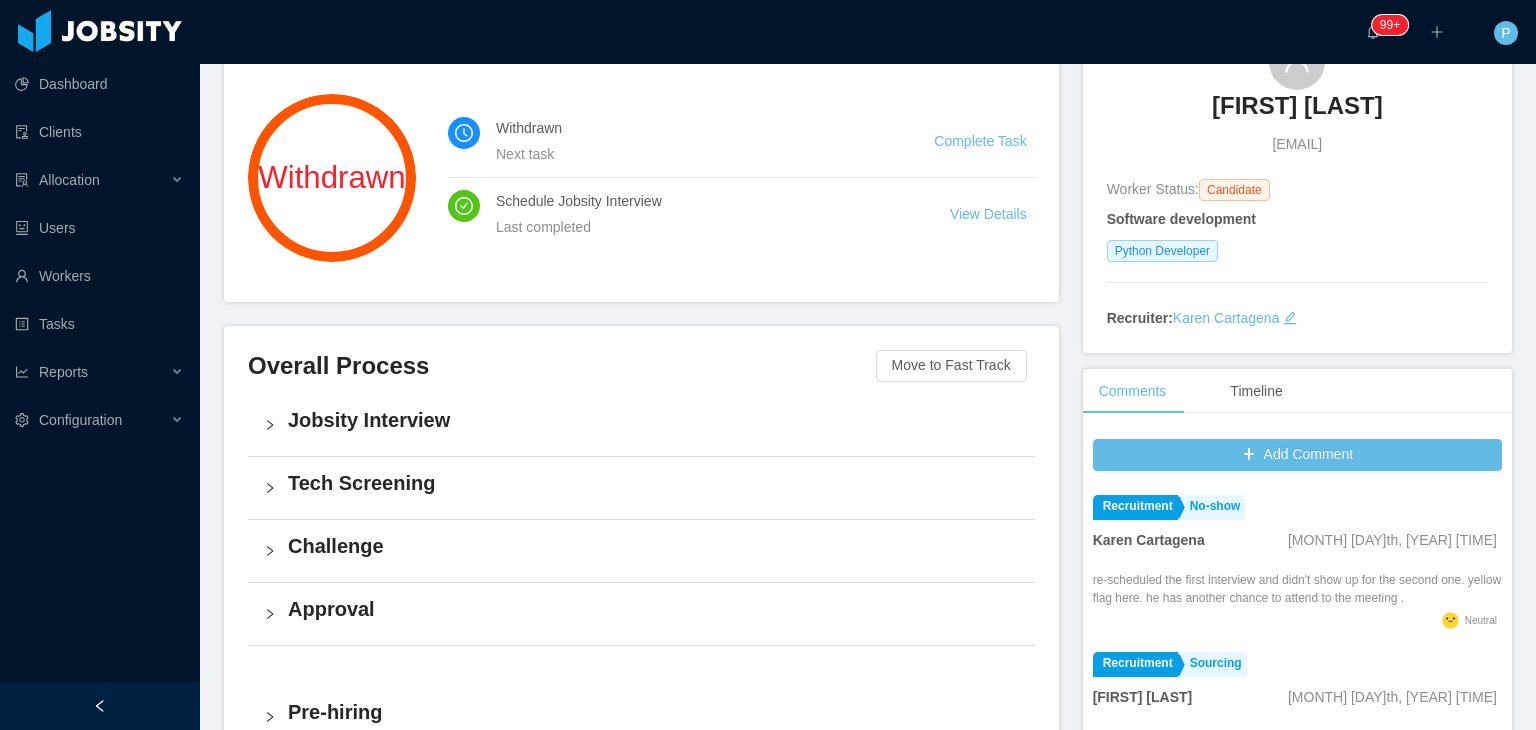 scroll, scrollTop: 200, scrollLeft: 0, axis: vertical 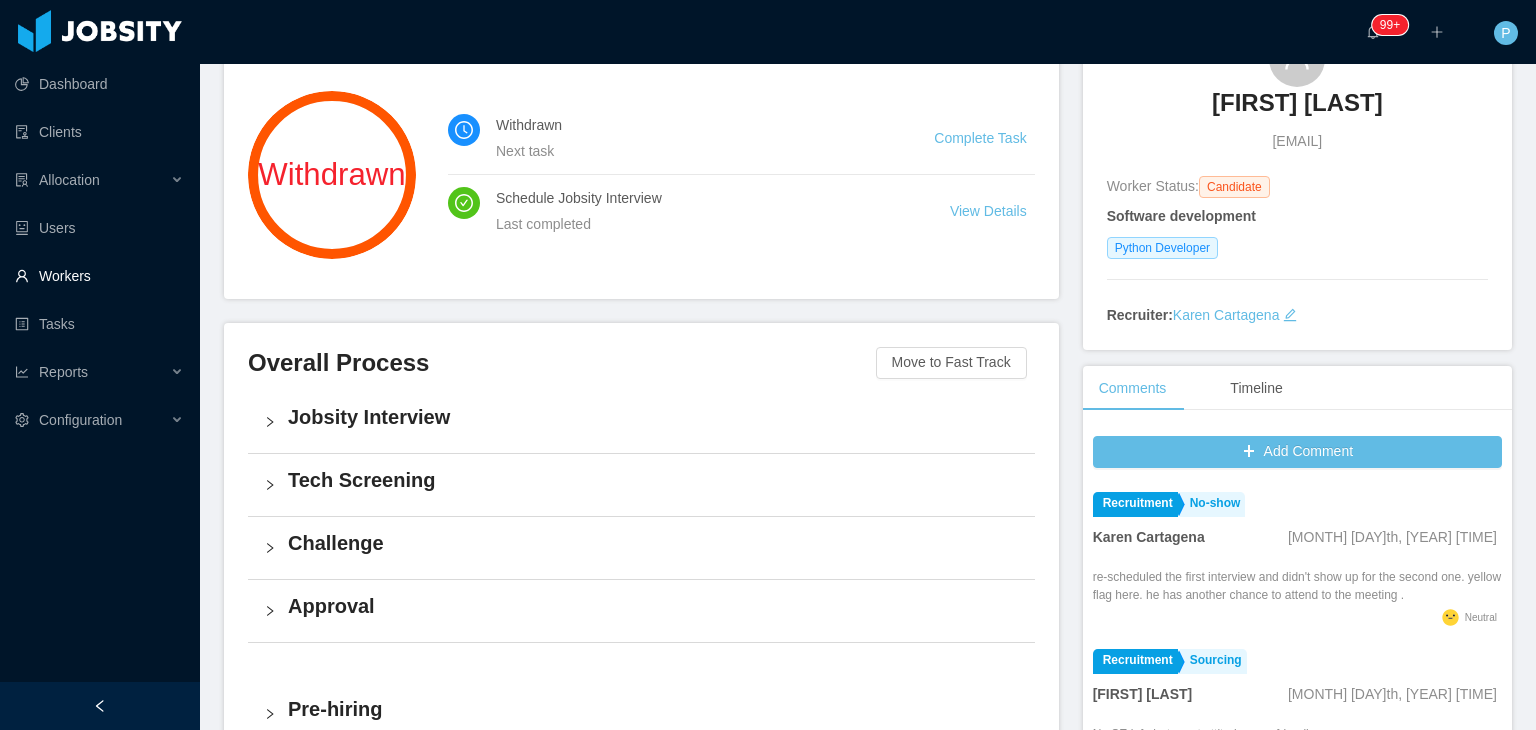 click on "Workers" at bounding box center (99, 276) 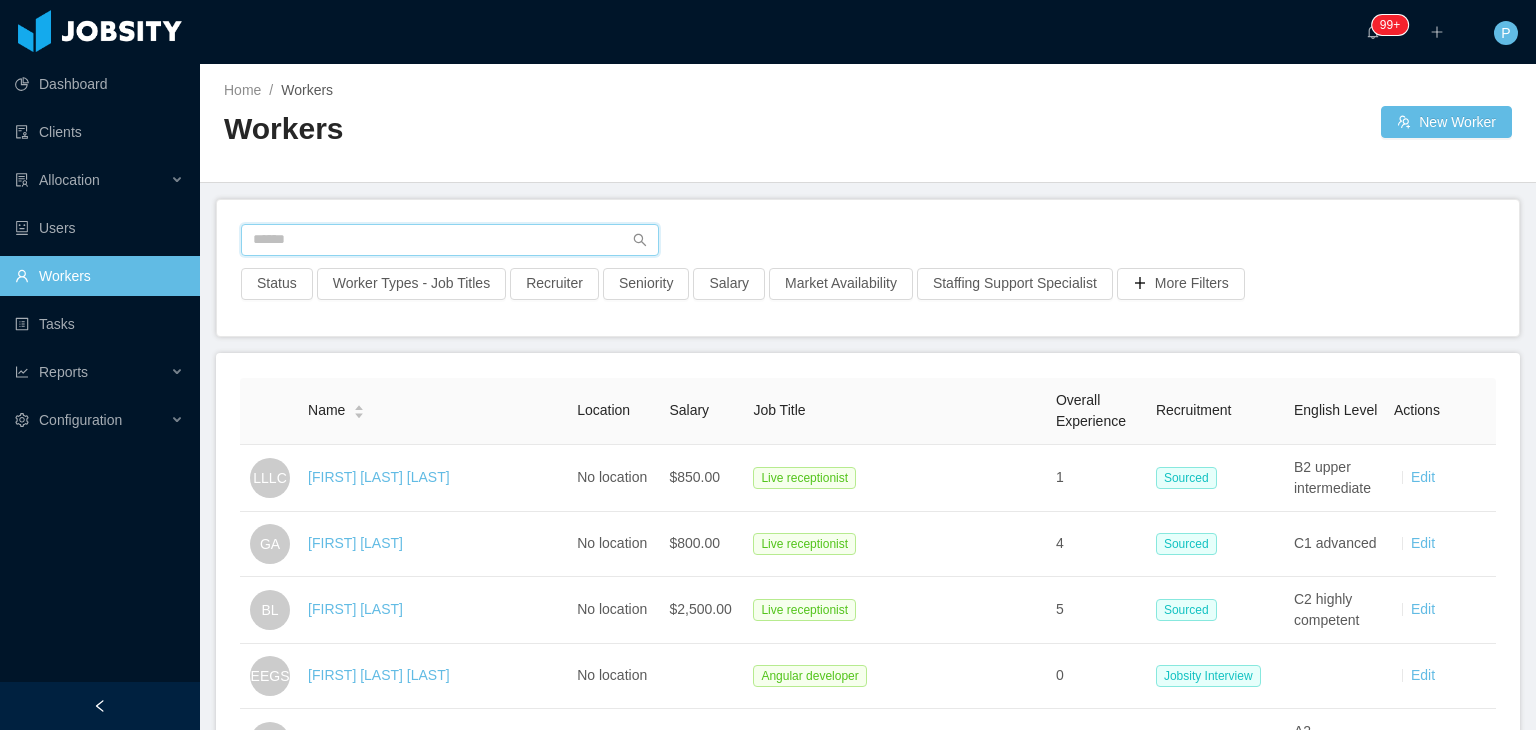 click at bounding box center (450, 240) 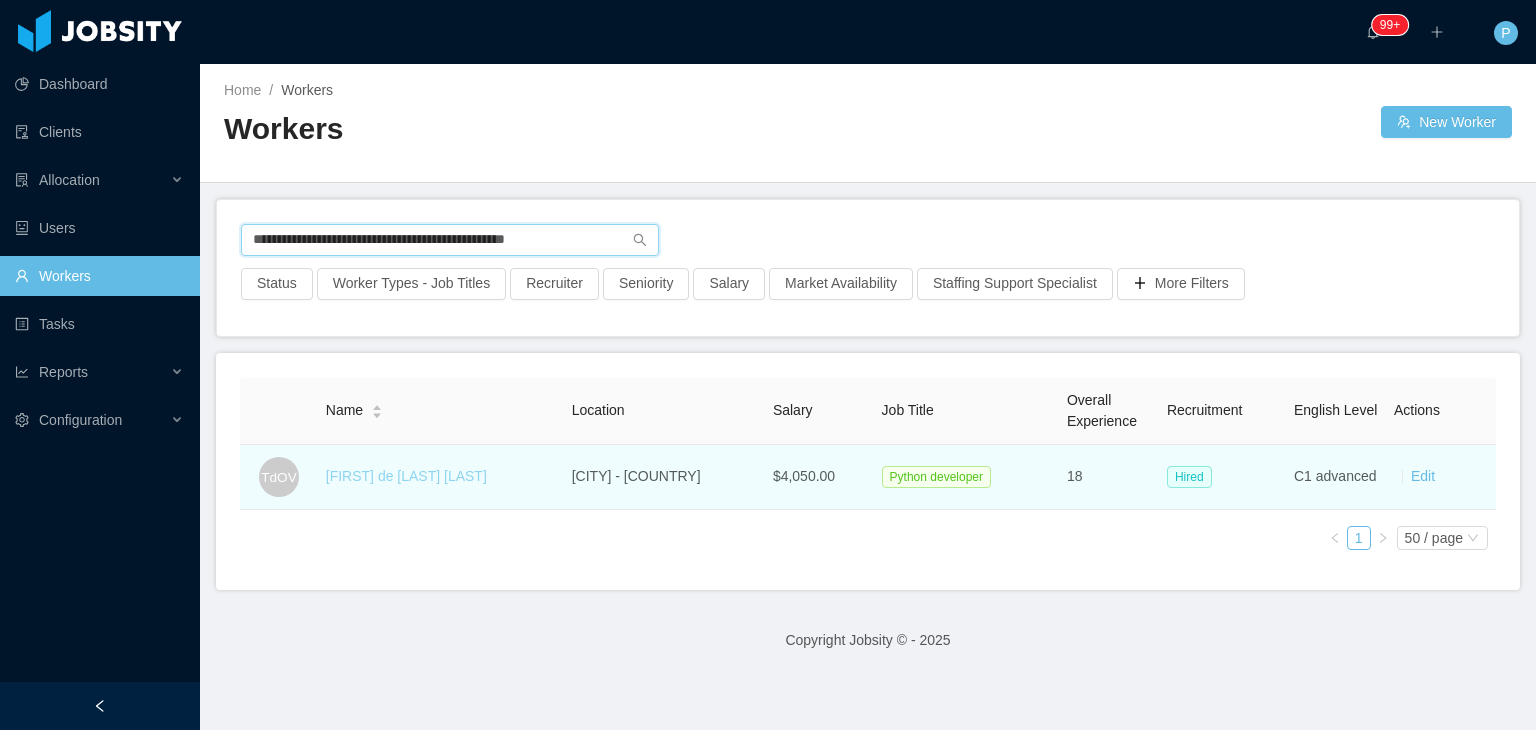 type on "**********" 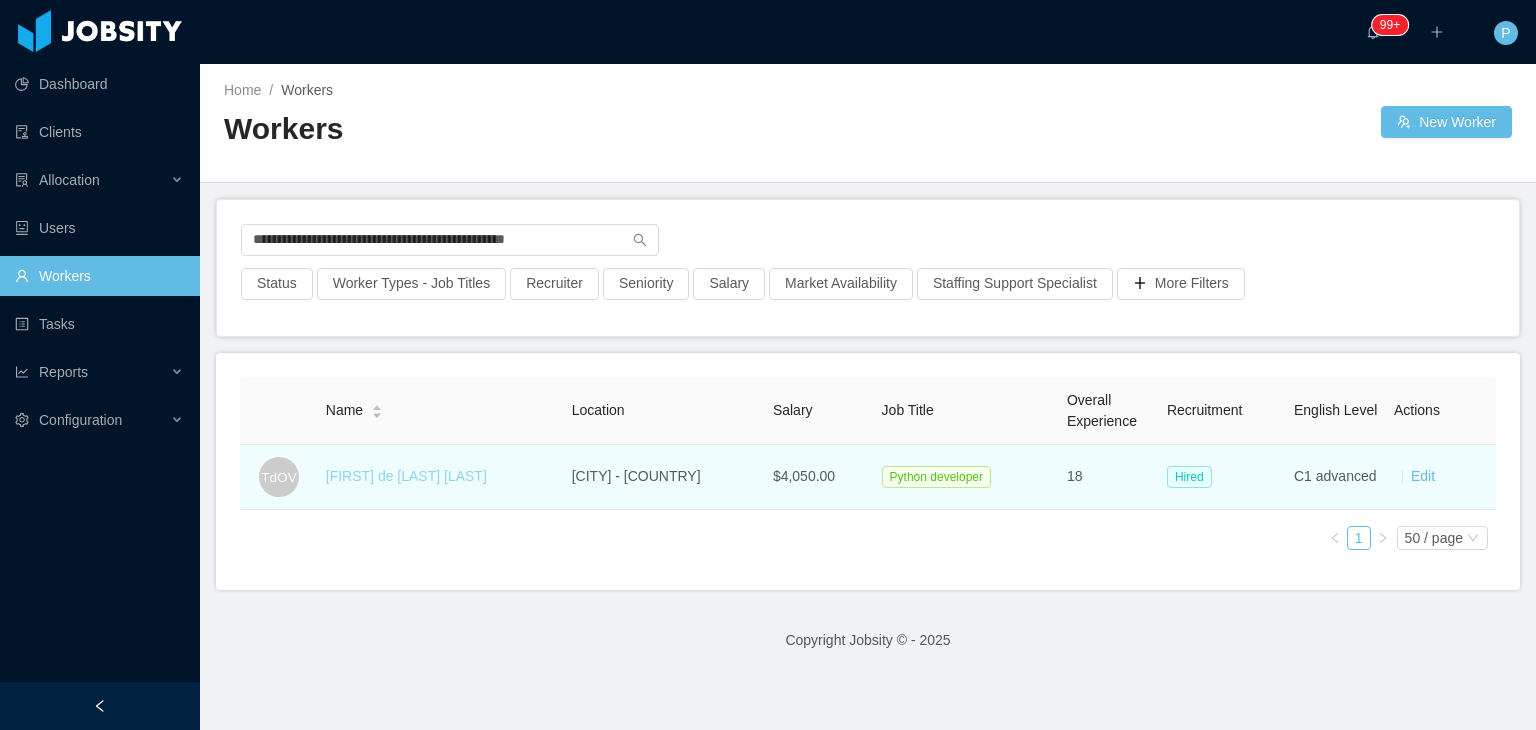 click on "[FIRST] de [LAST] [LAST]" at bounding box center (406, 476) 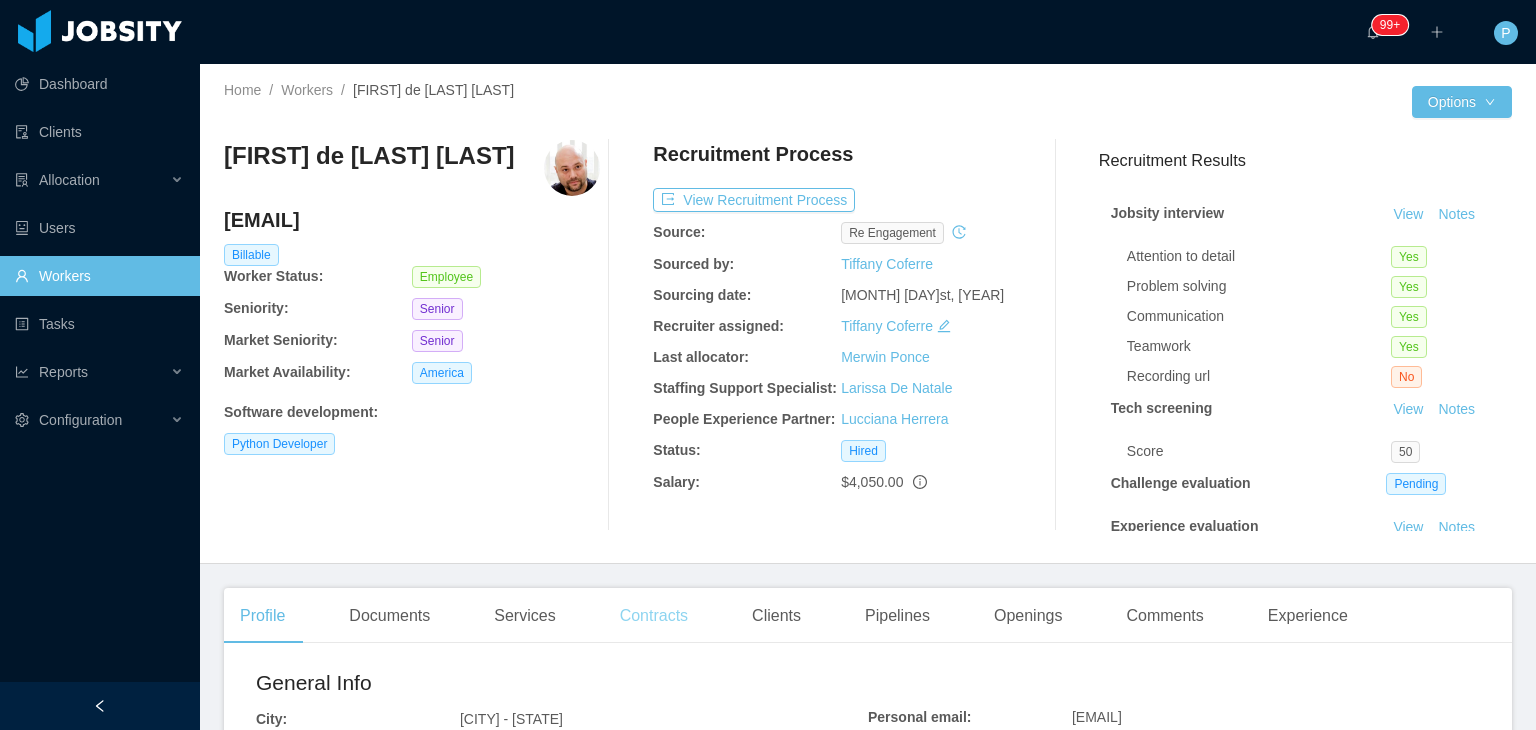 click on "Contracts" at bounding box center [654, 616] 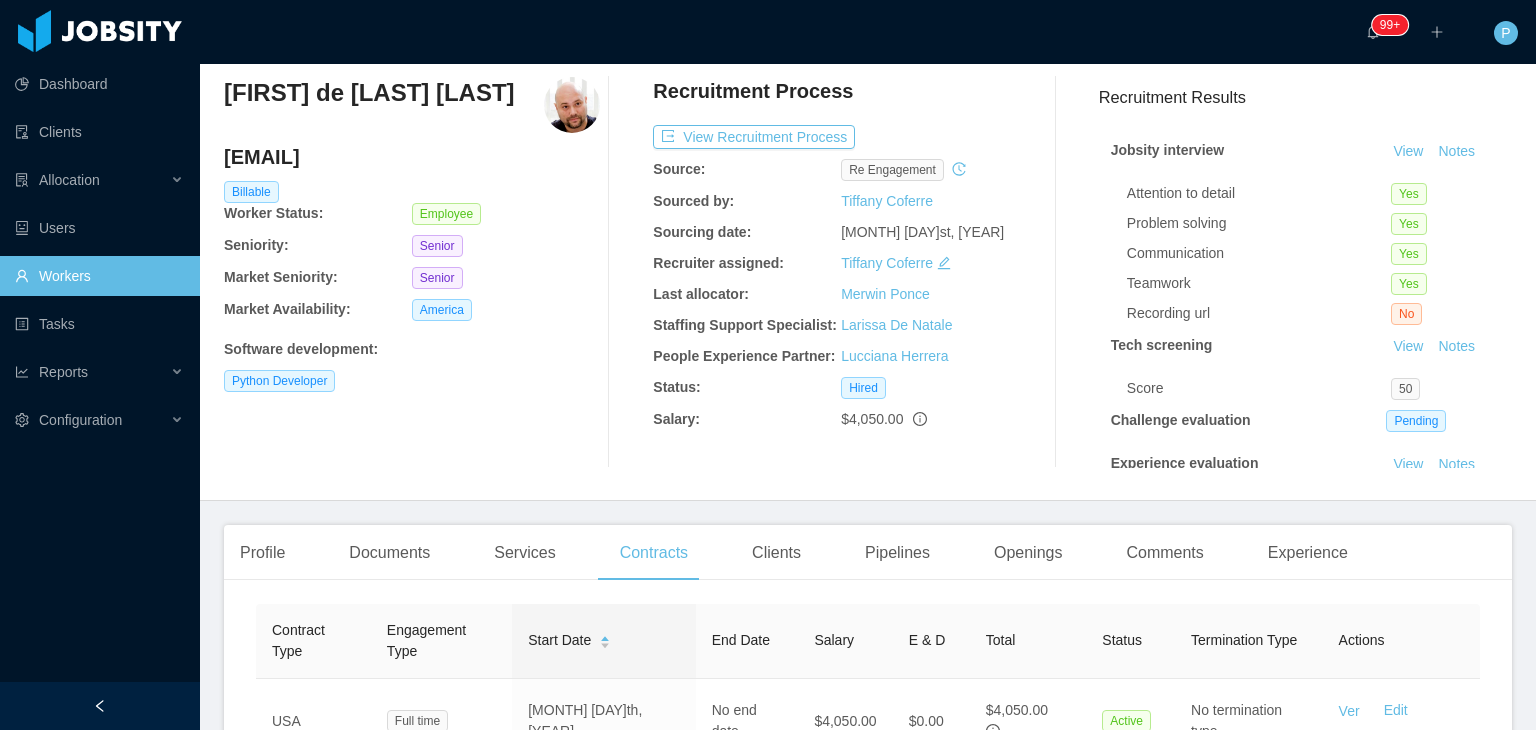 scroll, scrollTop: 0, scrollLeft: 0, axis: both 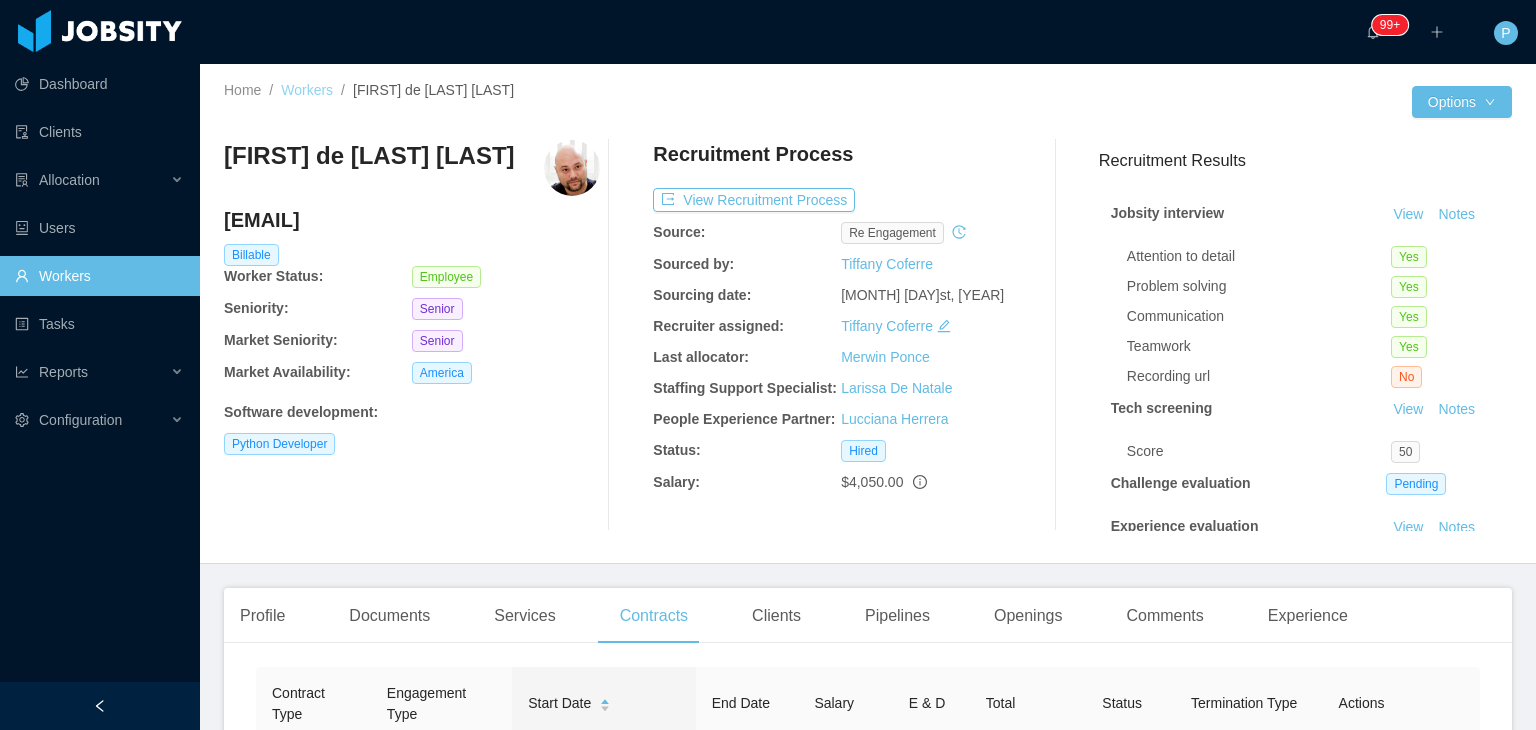 click on "Workers" at bounding box center (307, 90) 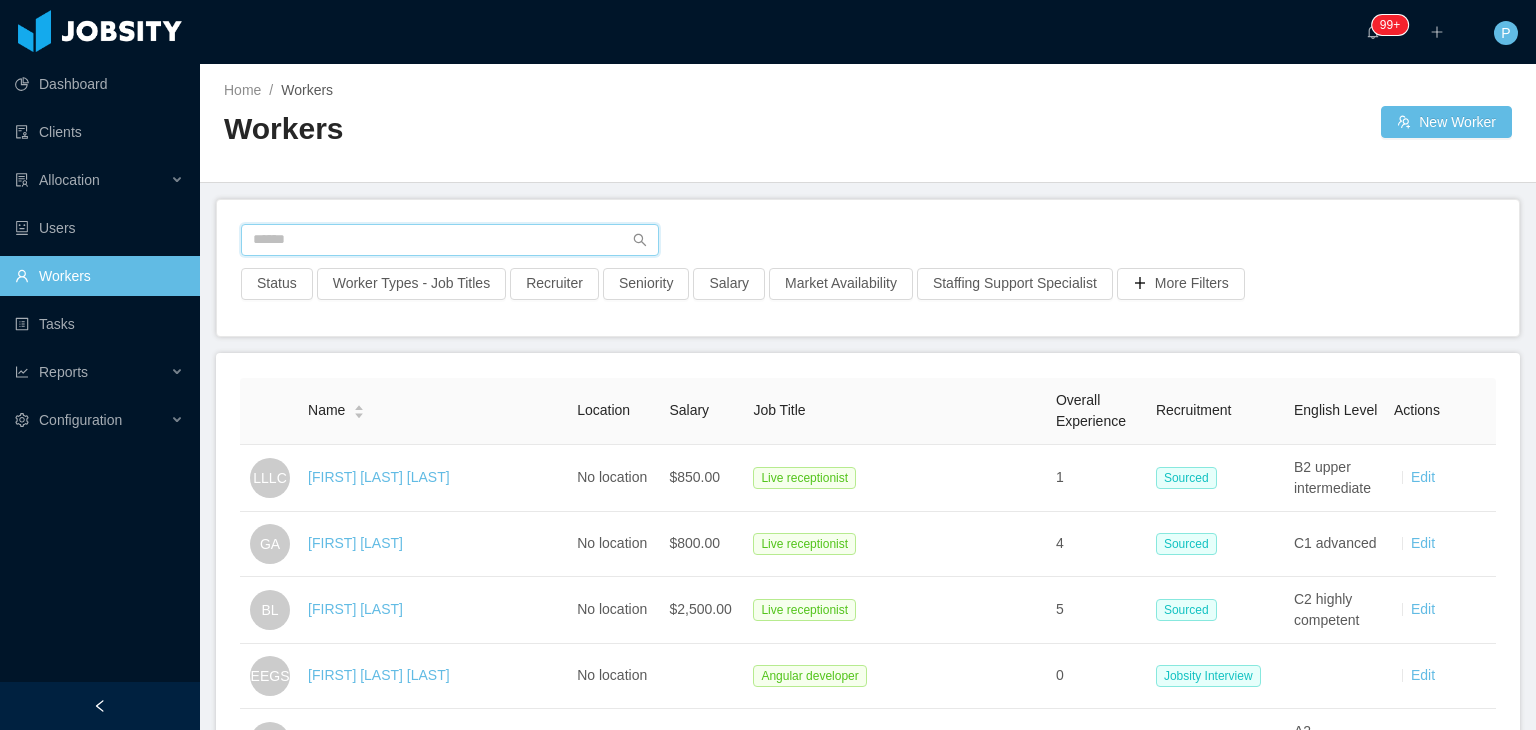 click at bounding box center [450, 240] 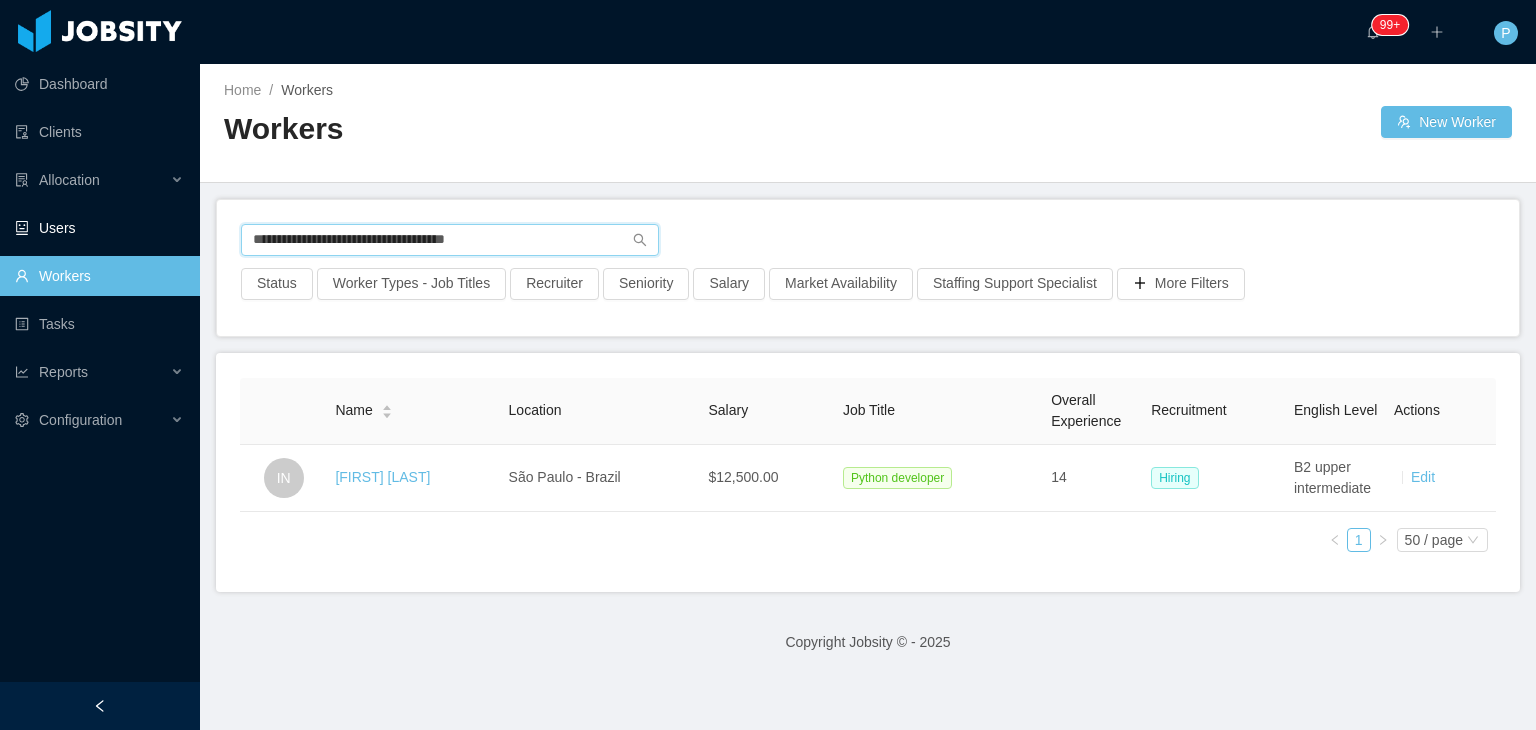 drag, startPoint x: 526, startPoint y: 234, endPoint x: 137, endPoint y: 244, distance: 389.1285 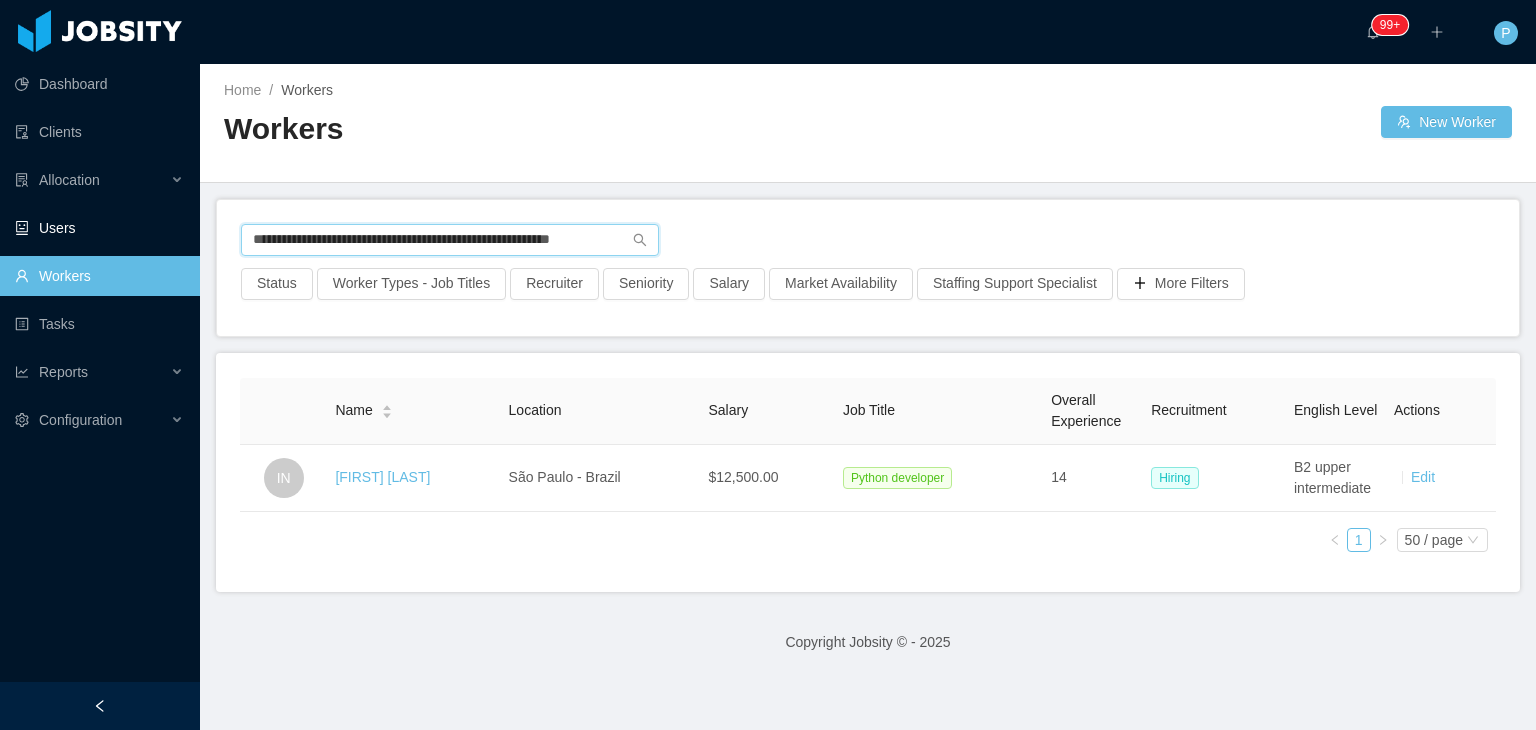 scroll, scrollTop: 0, scrollLeft: 8, axis: horizontal 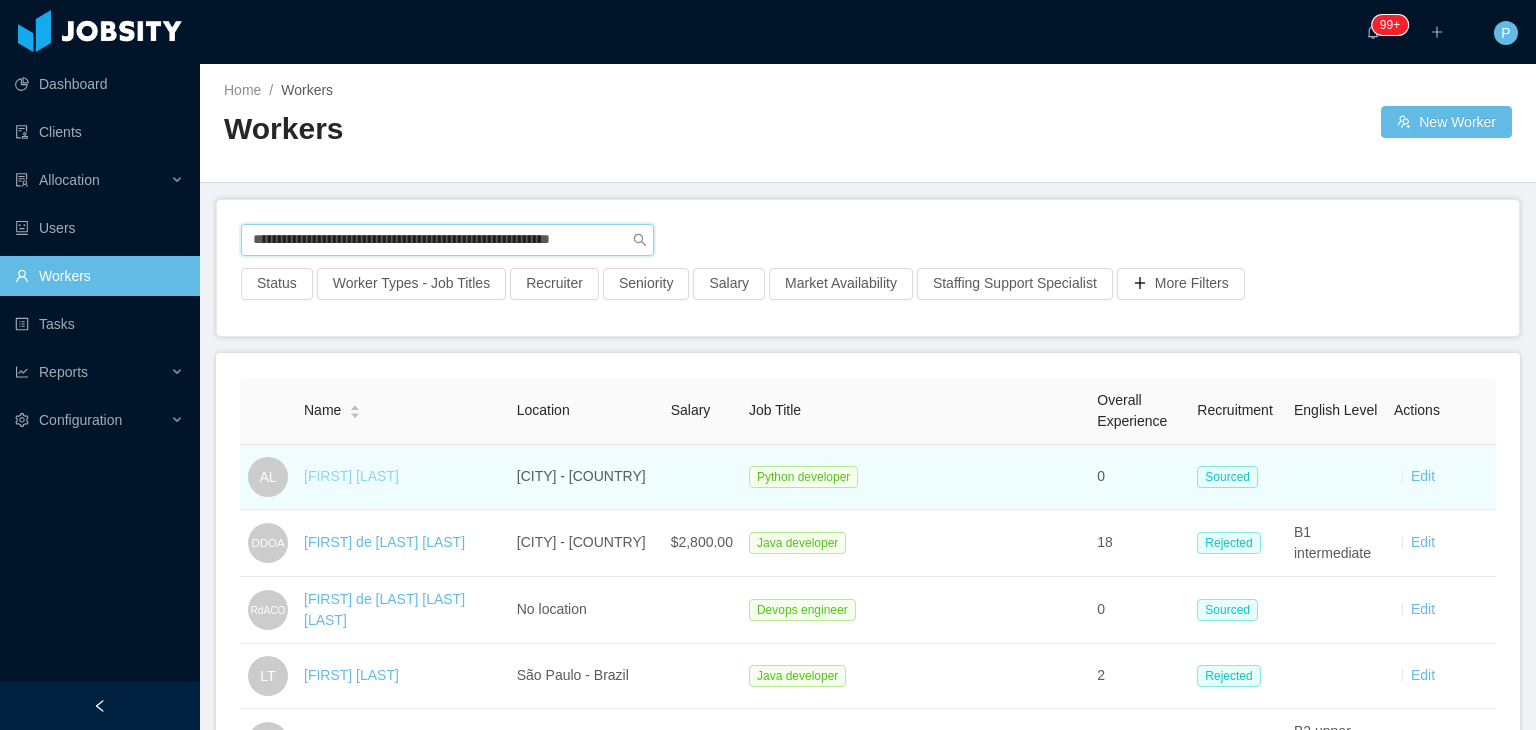 type on "**********" 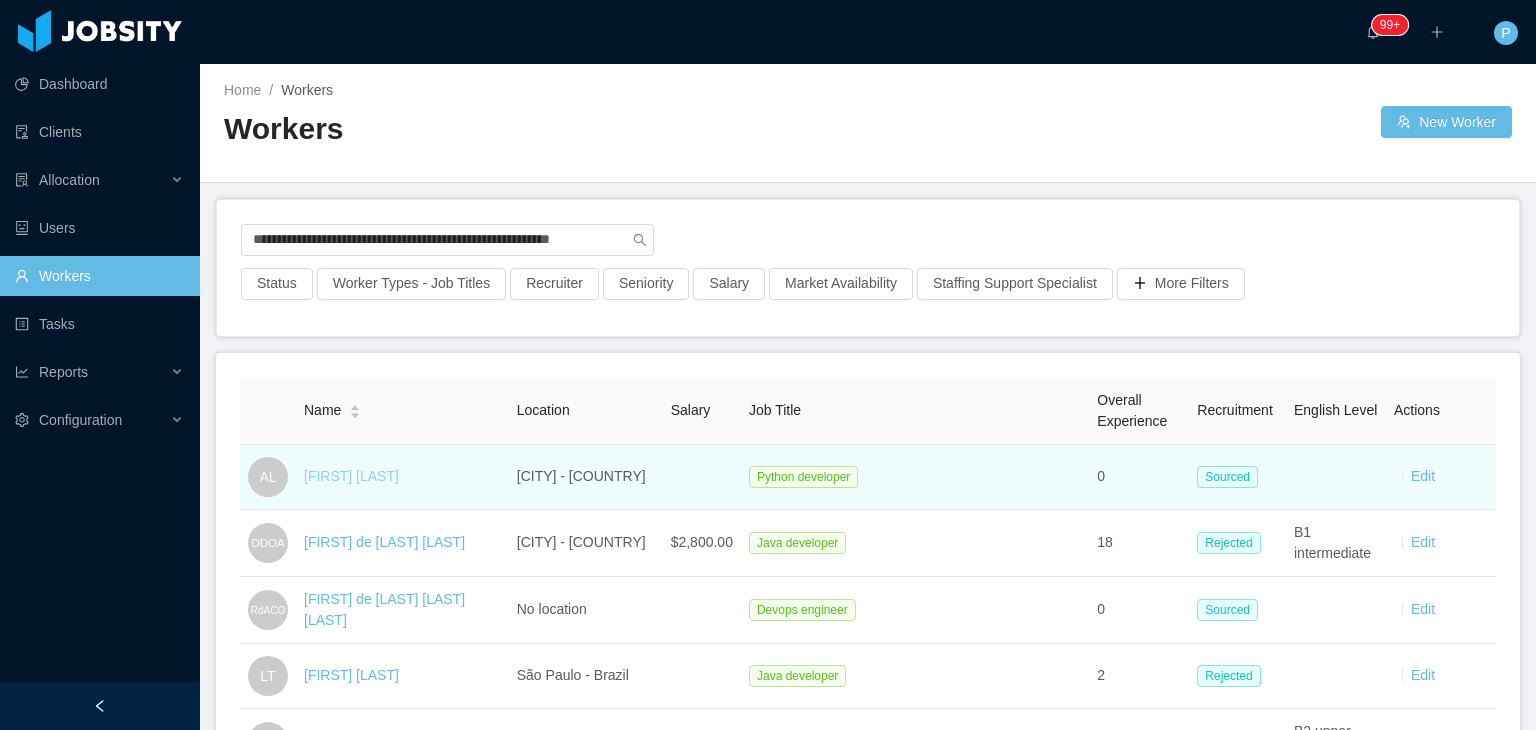 scroll, scrollTop: 0, scrollLeft: 0, axis: both 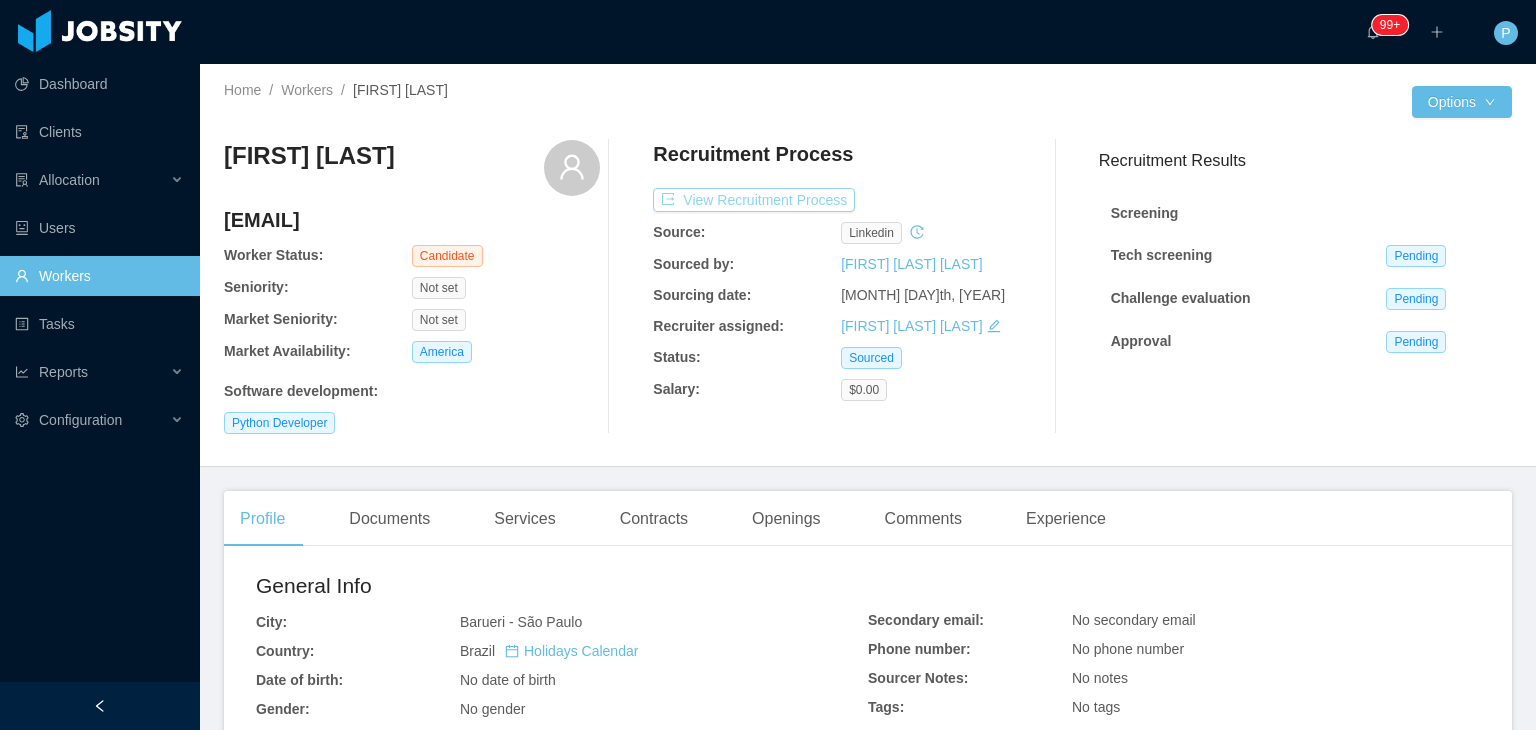 click on "View Recruitment Process" at bounding box center [754, 200] 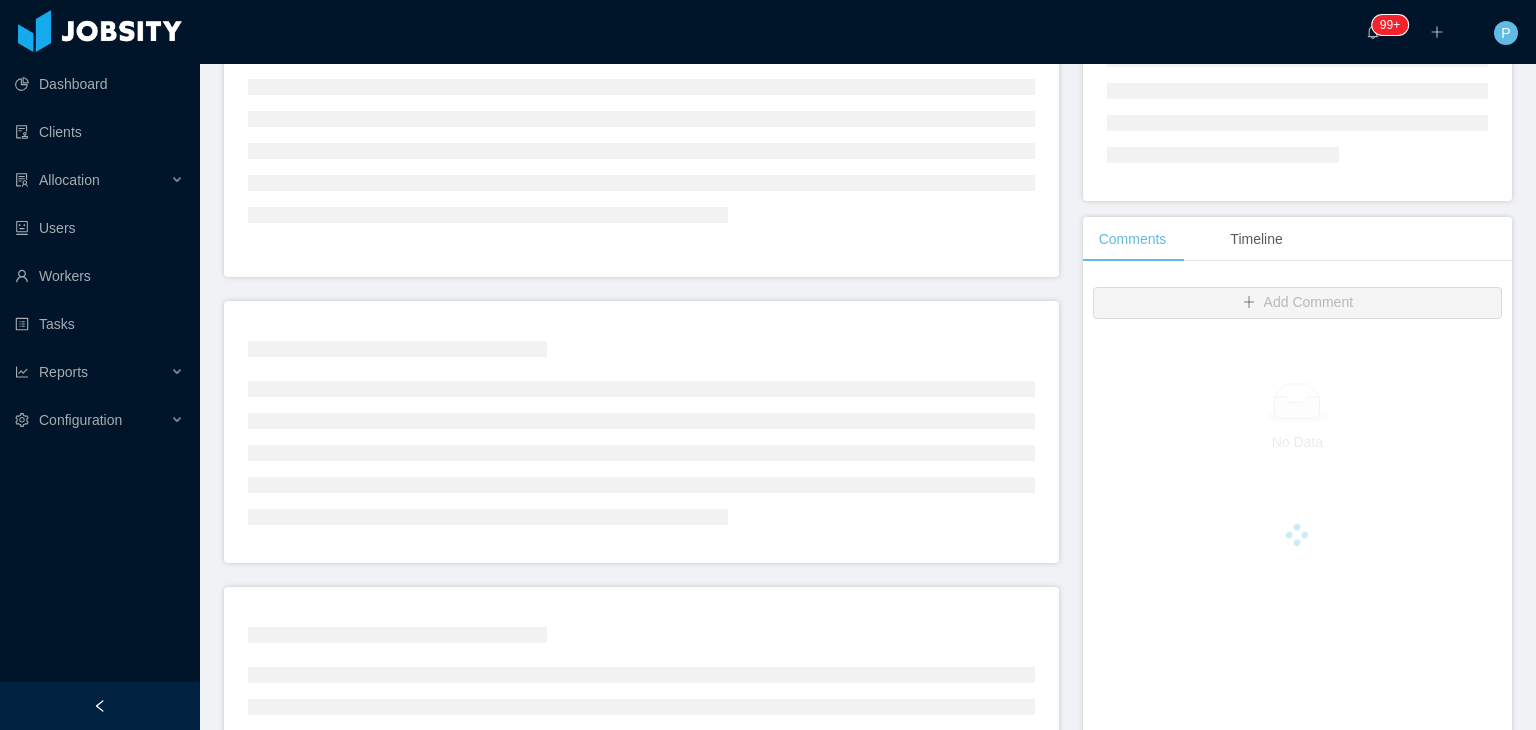 scroll, scrollTop: 270, scrollLeft: 0, axis: vertical 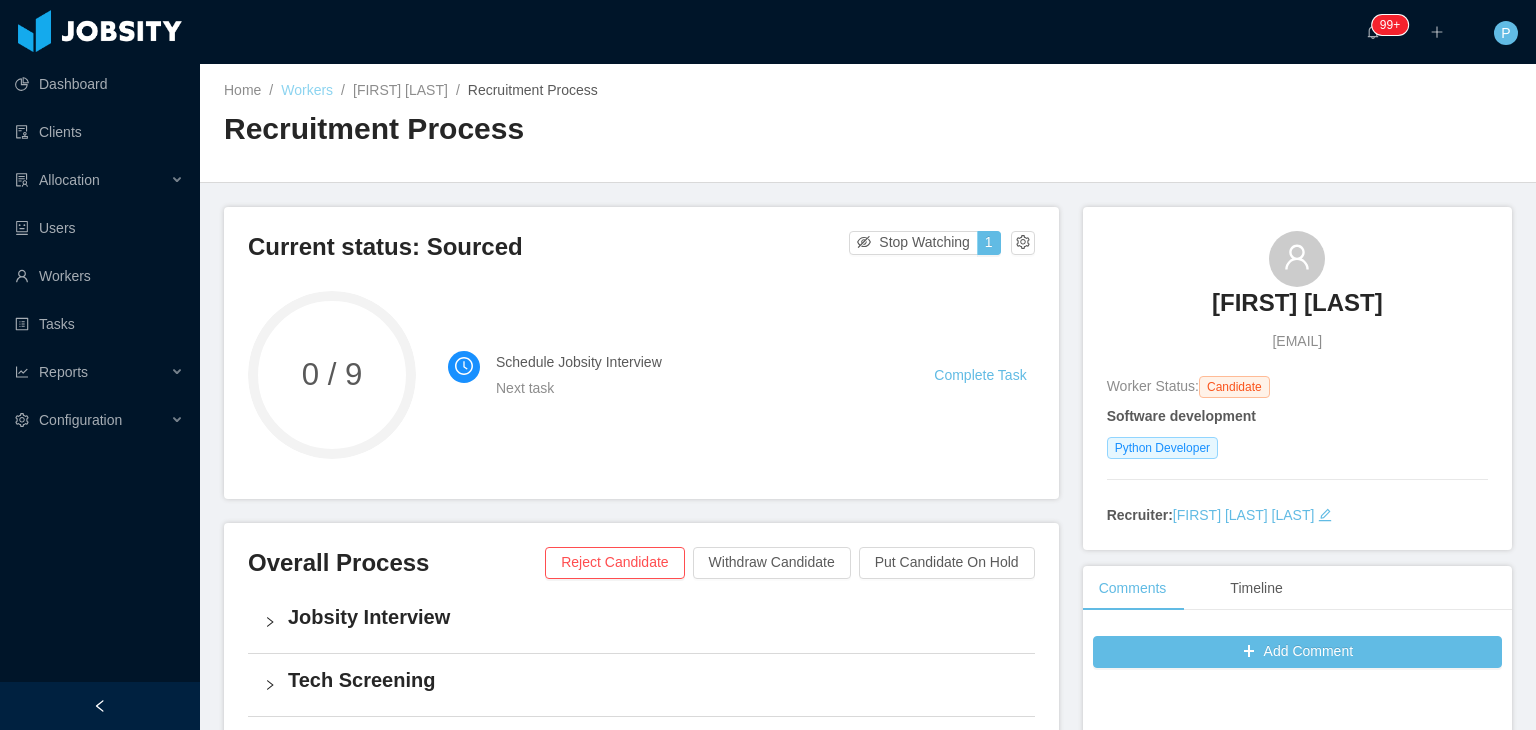 click on "Workers" at bounding box center [307, 90] 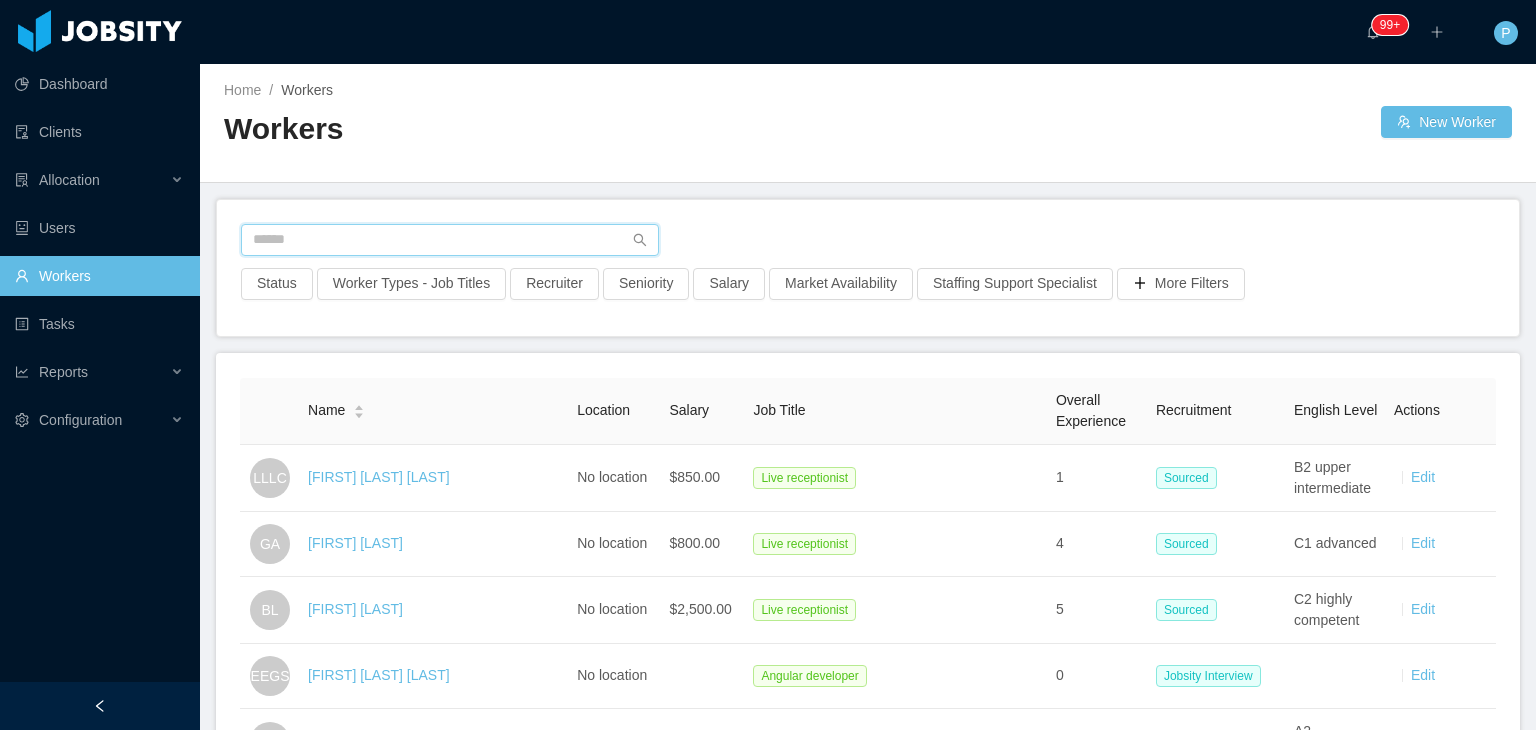 click at bounding box center (450, 240) 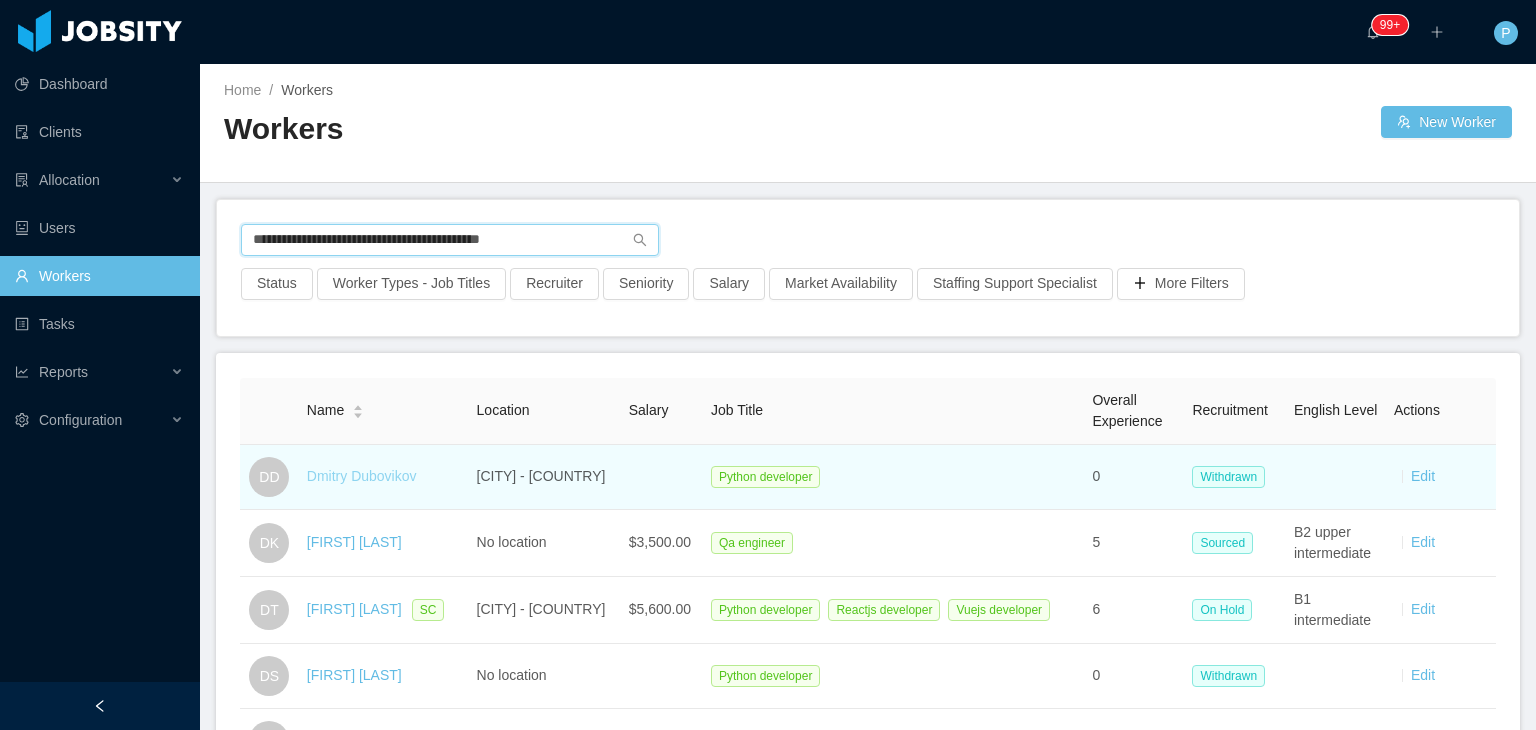 type on "**********" 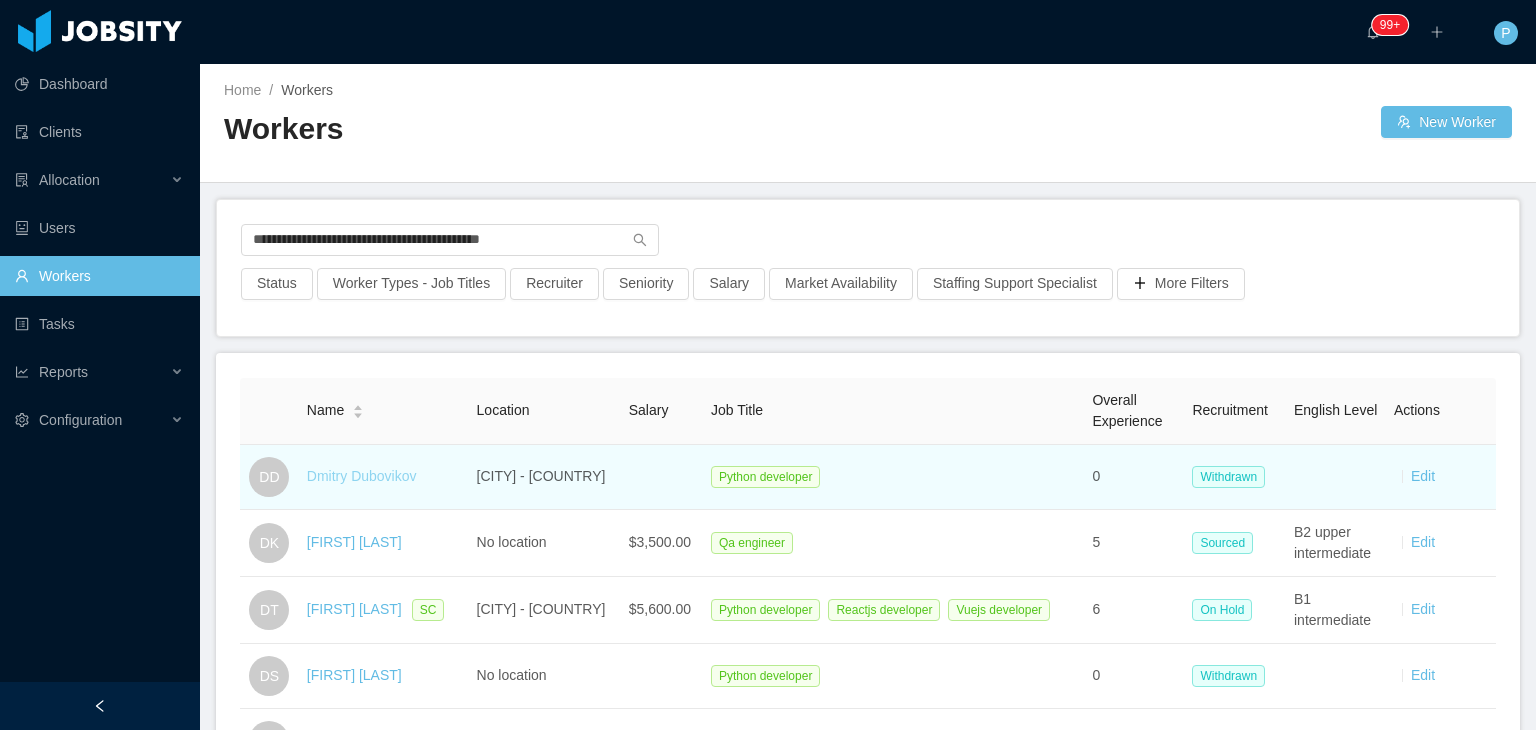 click on "Dmitry Dubovikov" at bounding box center [362, 476] 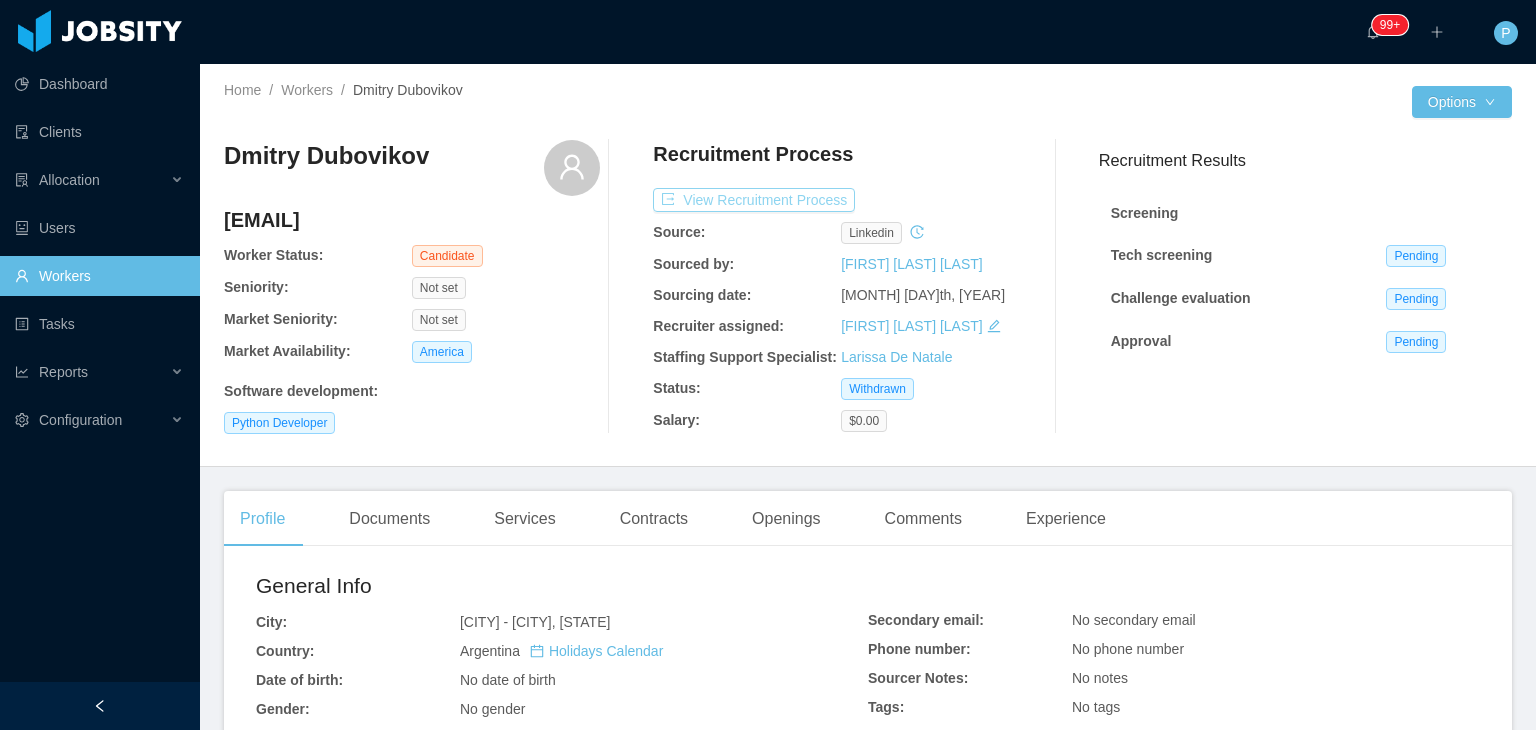 click on "View Recruitment Process" at bounding box center [754, 200] 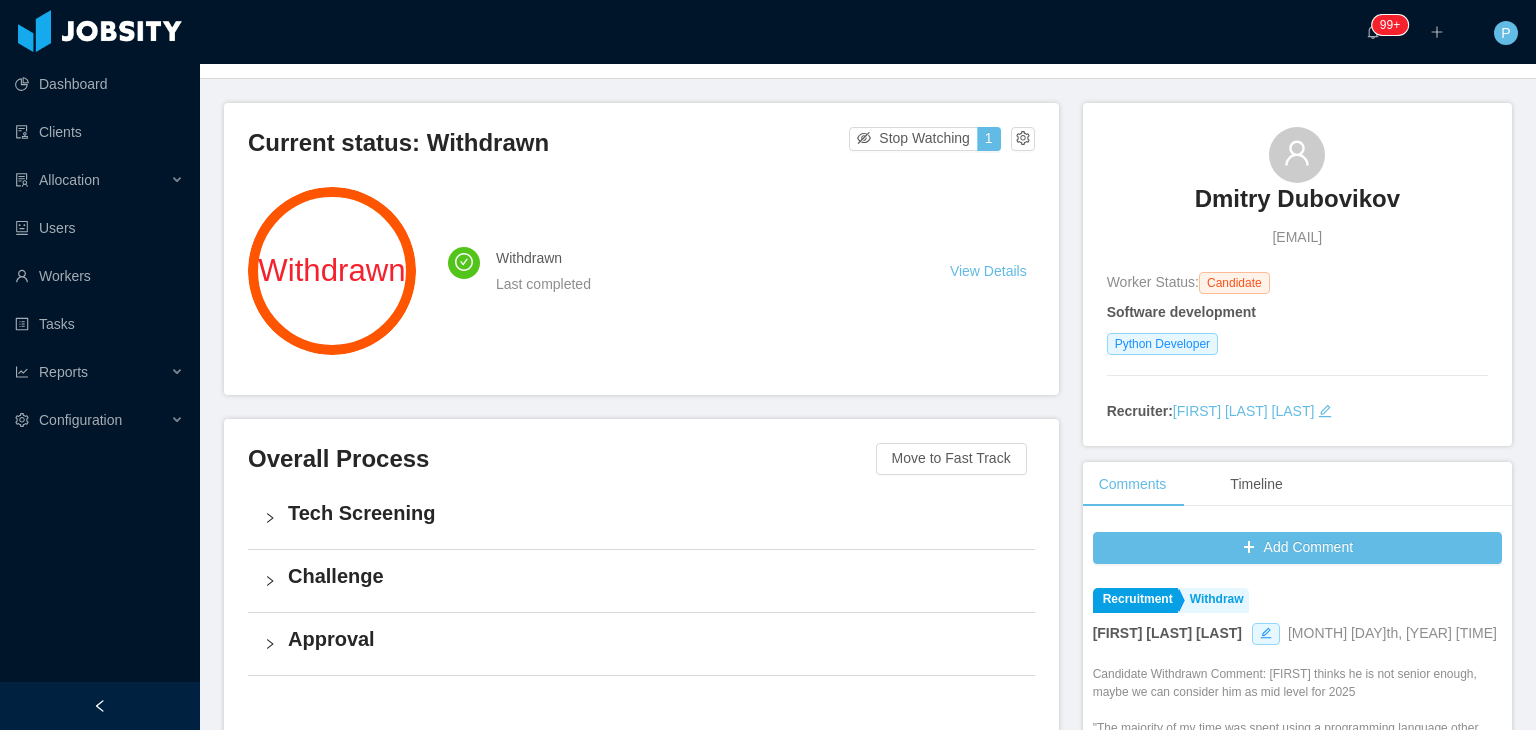 scroll, scrollTop: 0, scrollLeft: 0, axis: both 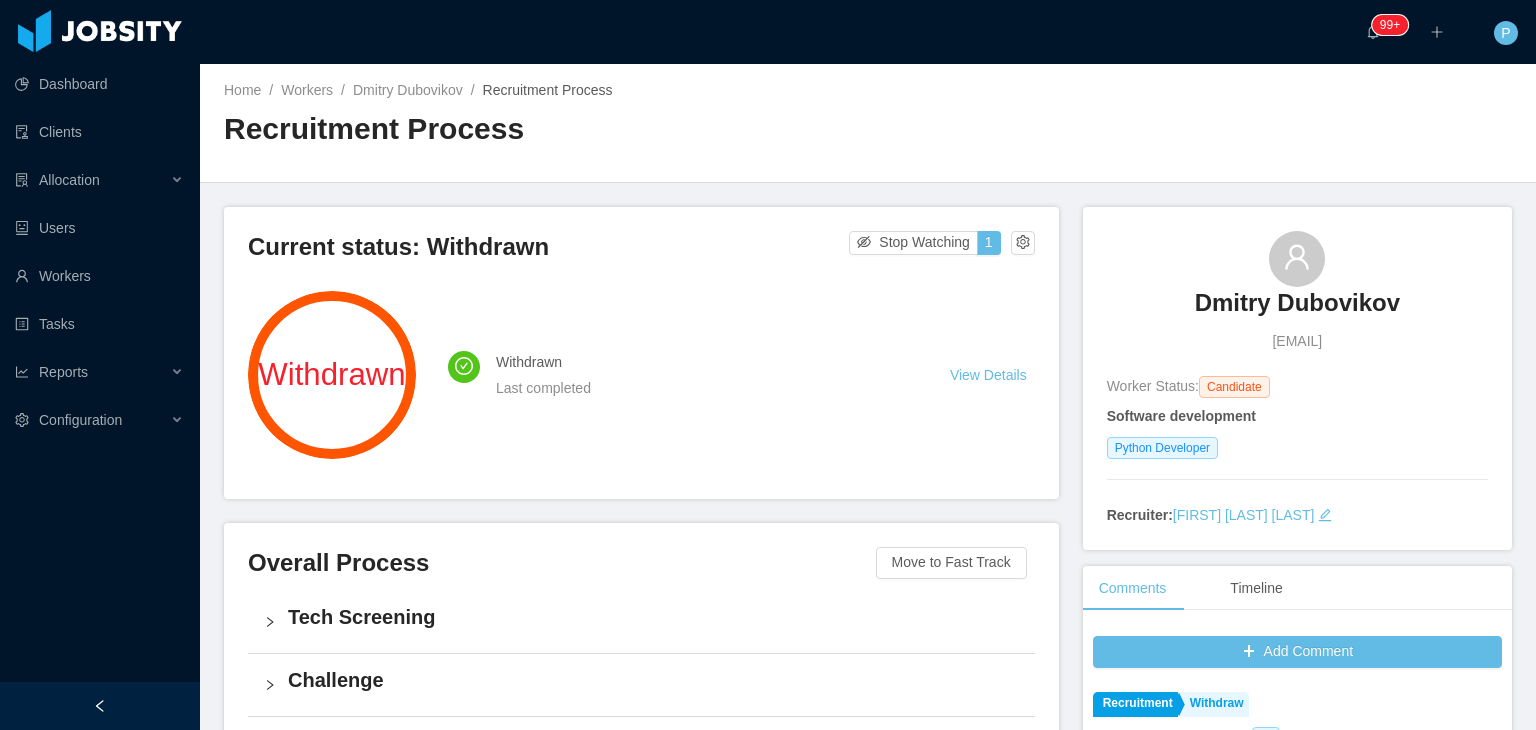click on "P" at bounding box center (1506, 32) 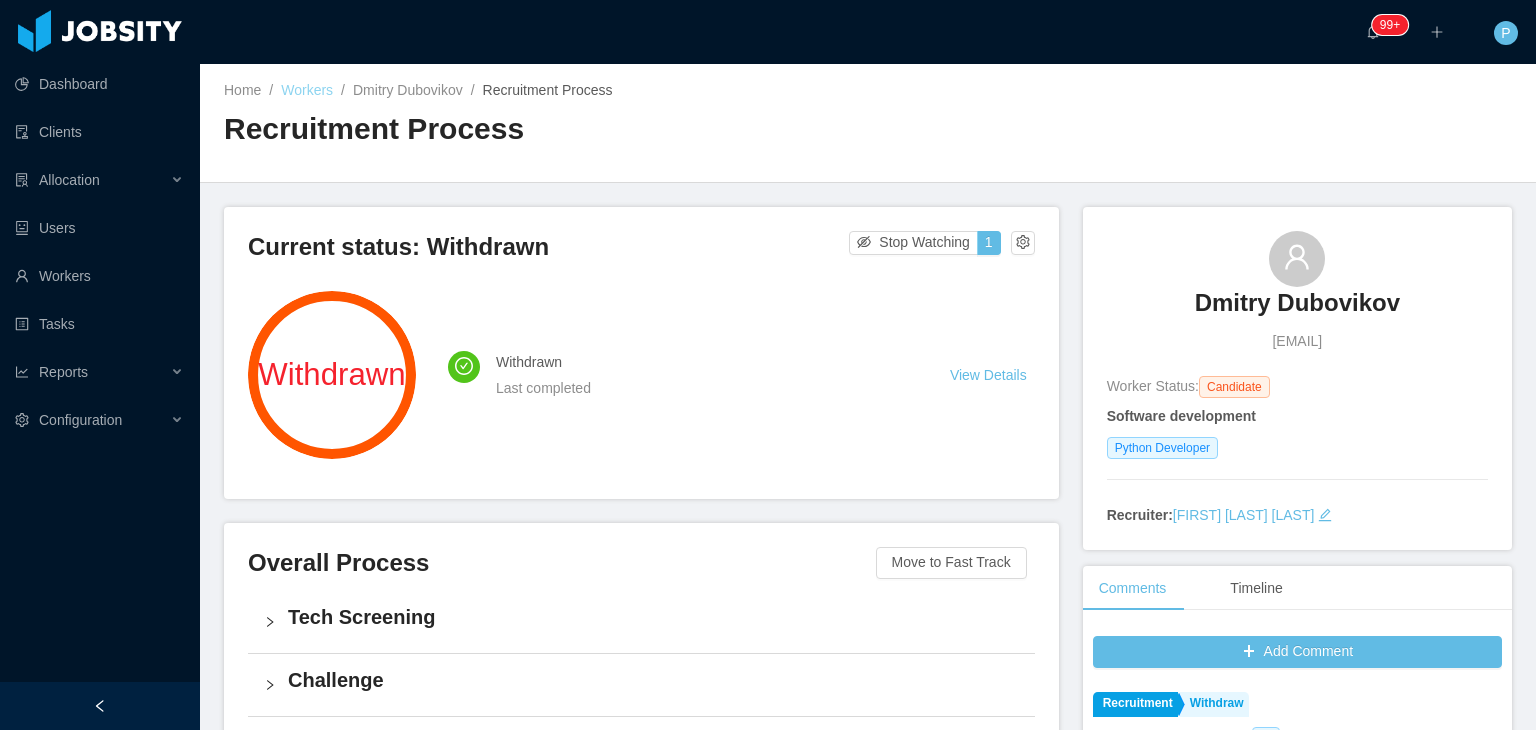 click on "Workers" at bounding box center (307, 90) 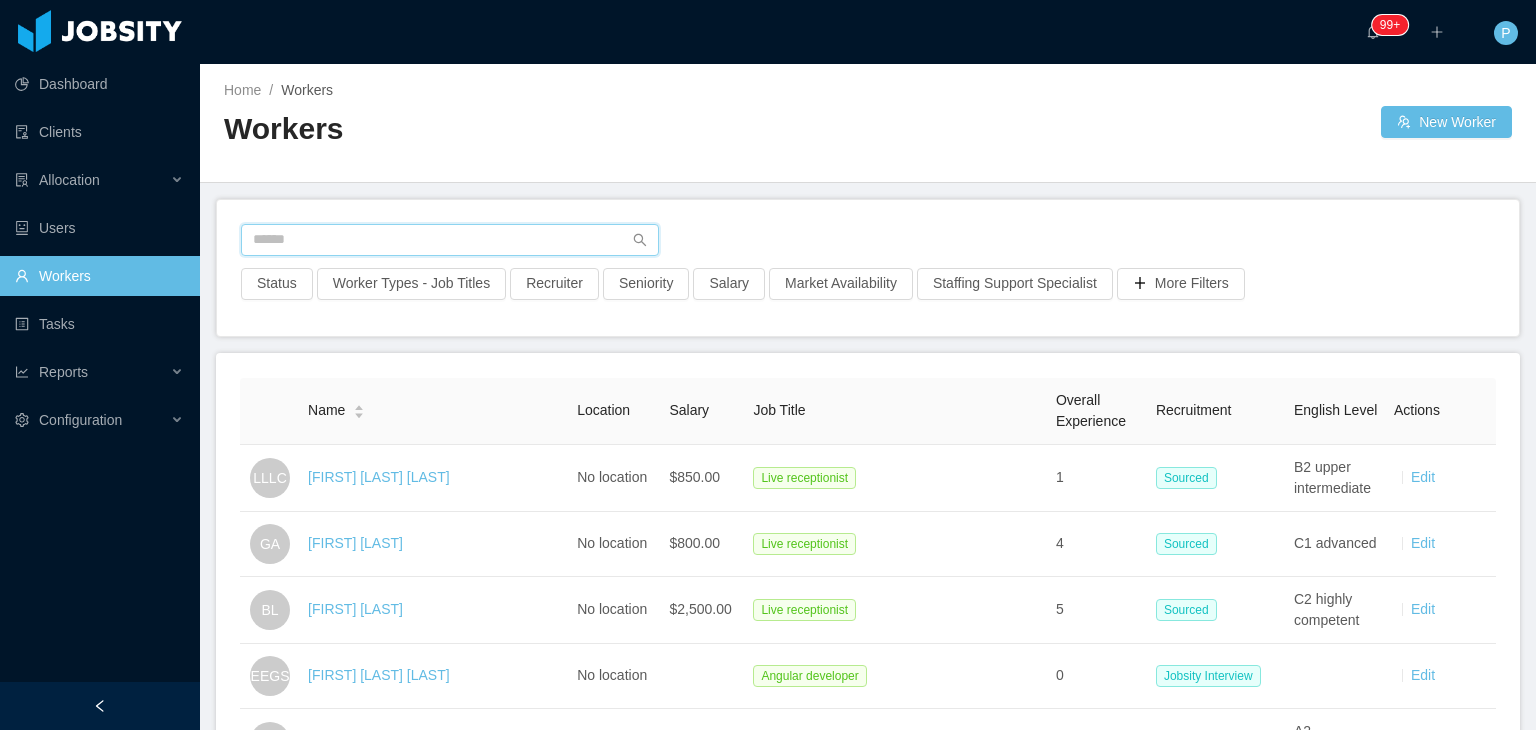 click at bounding box center (450, 240) 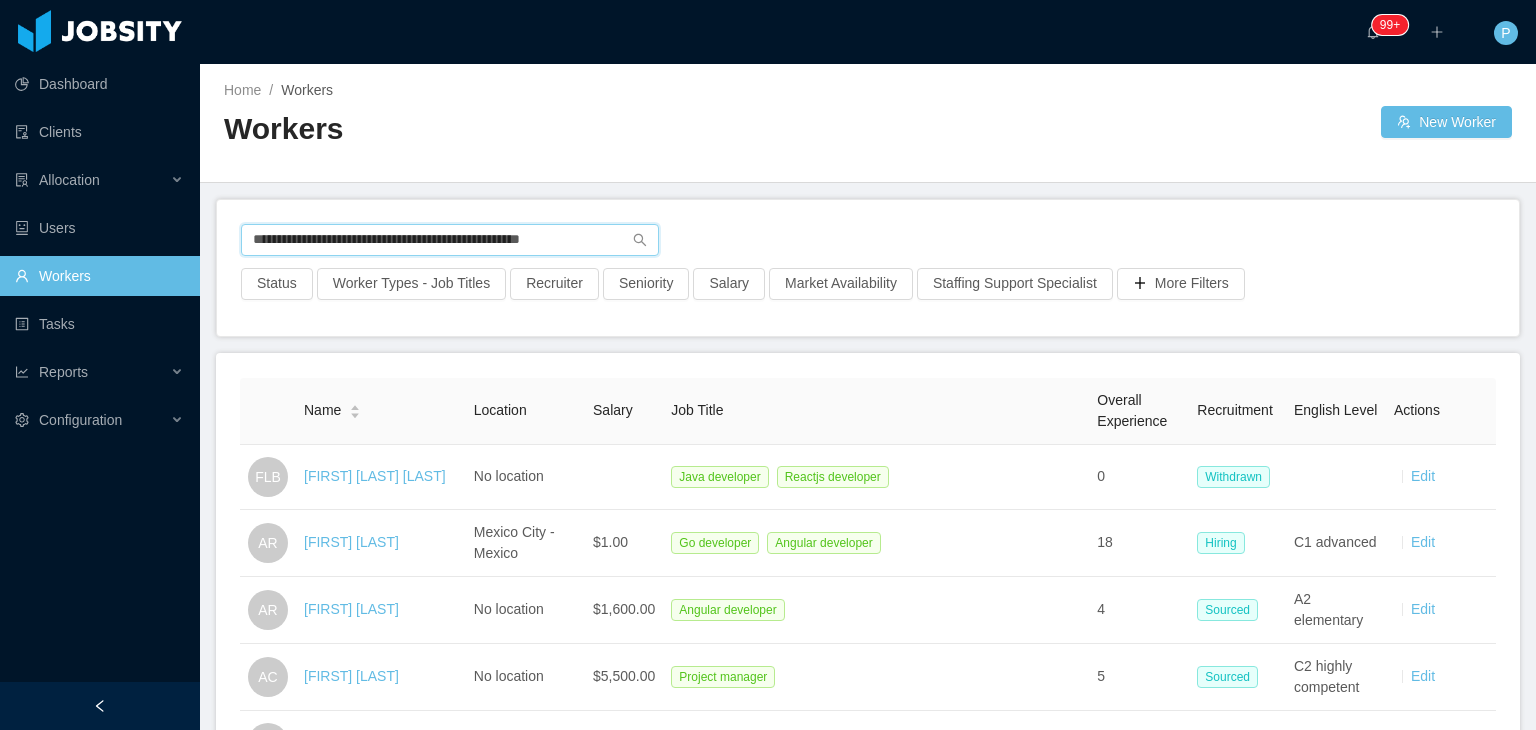 drag, startPoint x: 611, startPoint y: 238, endPoint x: 248, endPoint y: 245, distance: 363.06747 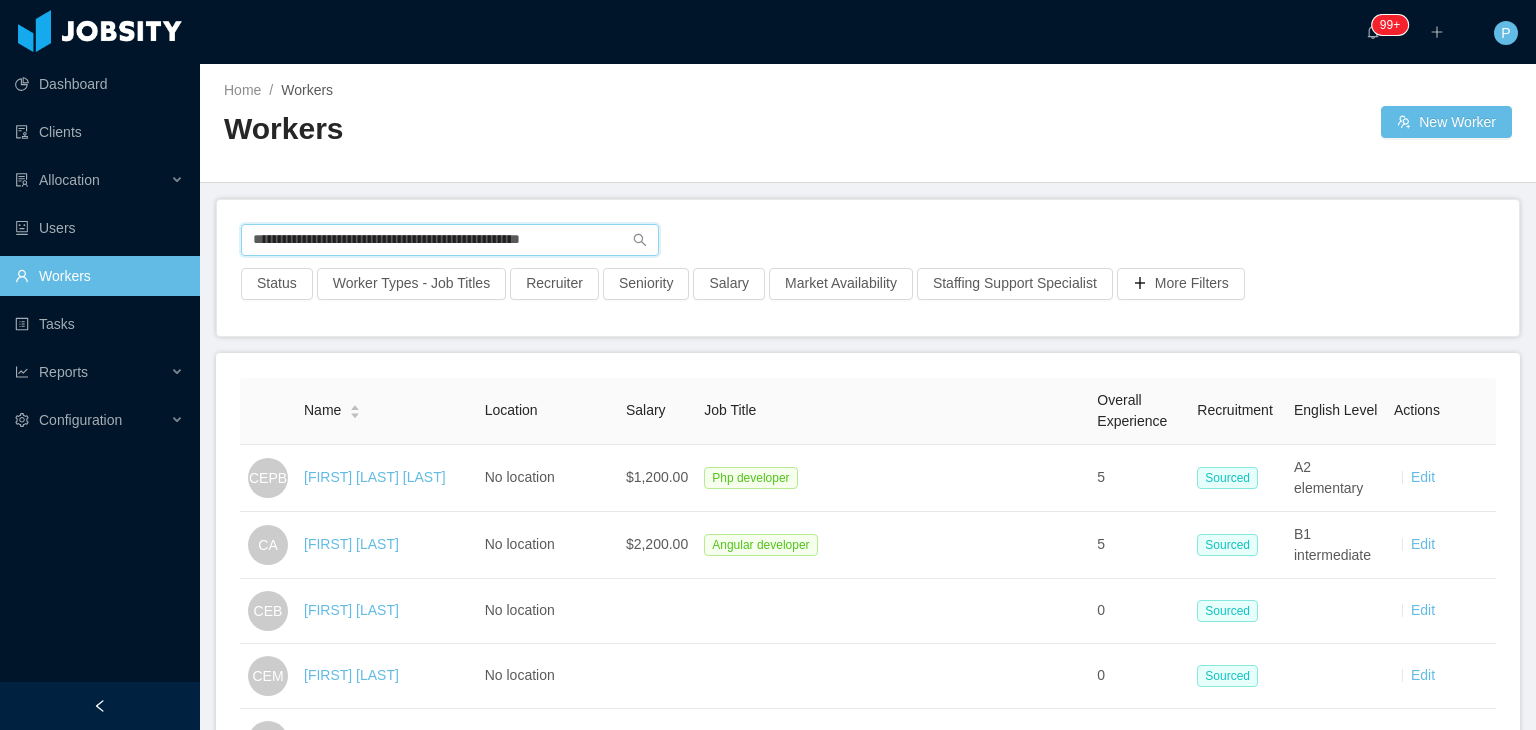 type on "**********" 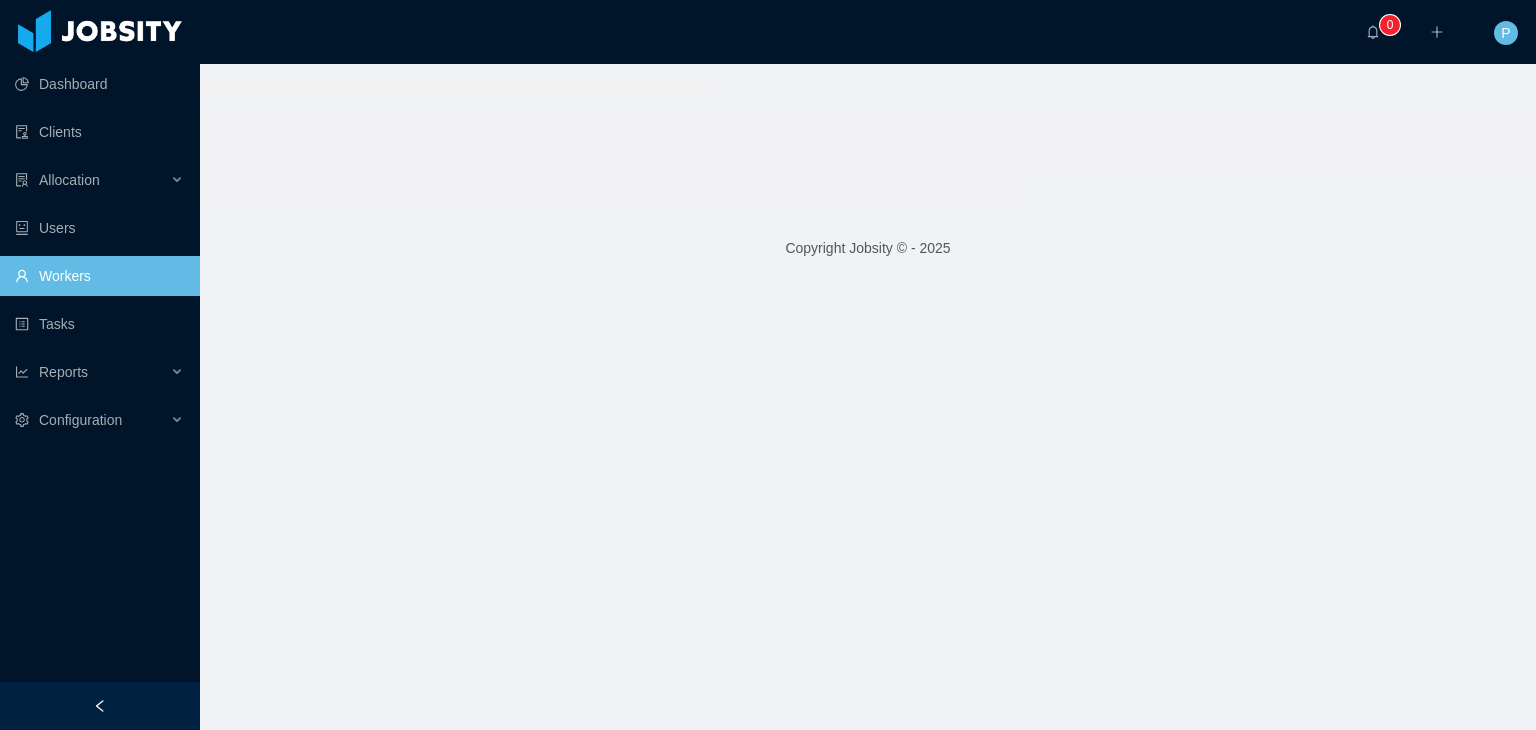 scroll, scrollTop: 0, scrollLeft: 0, axis: both 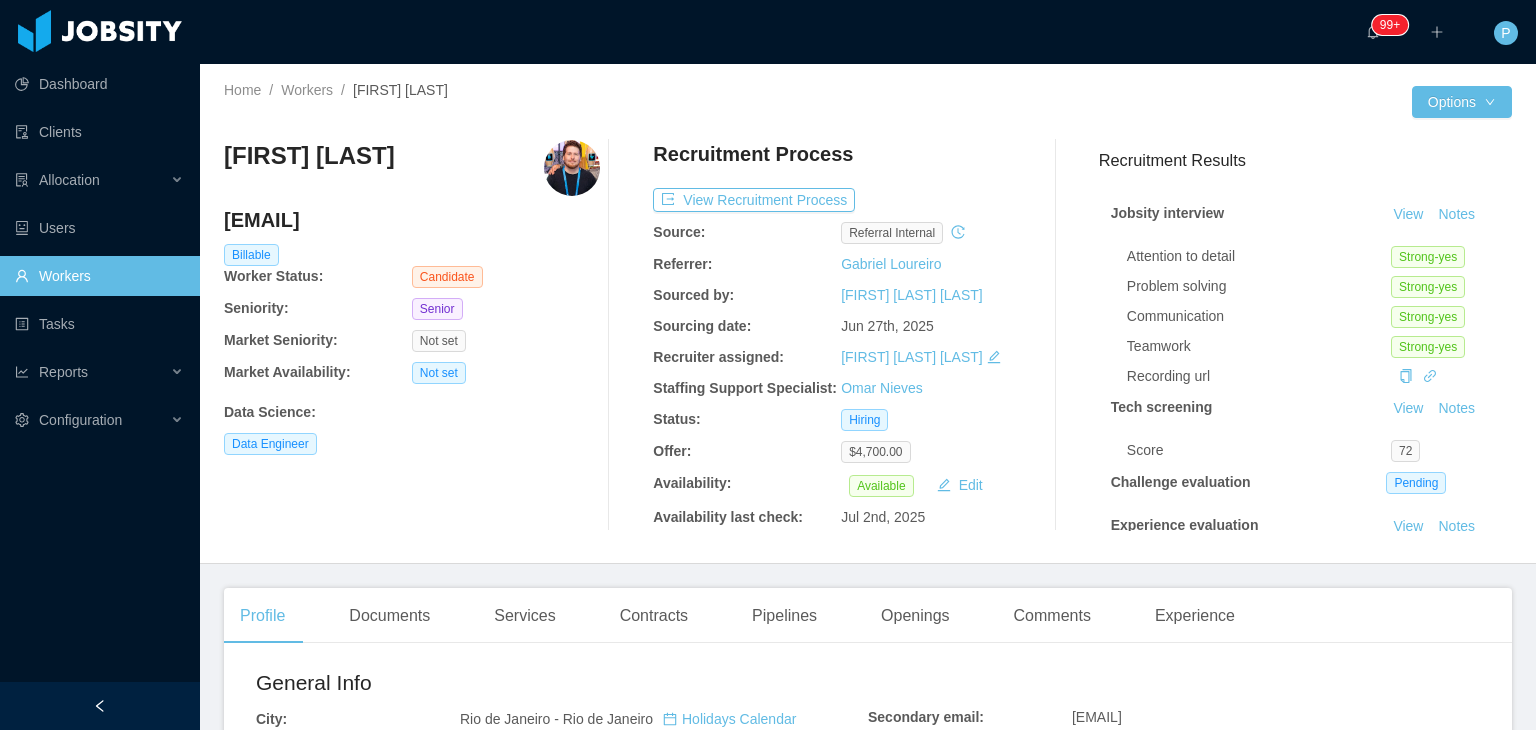 drag, startPoint x: 480, startPoint y: 233, endPoint x: 224, endPoint y: 228, distance: 256.04883 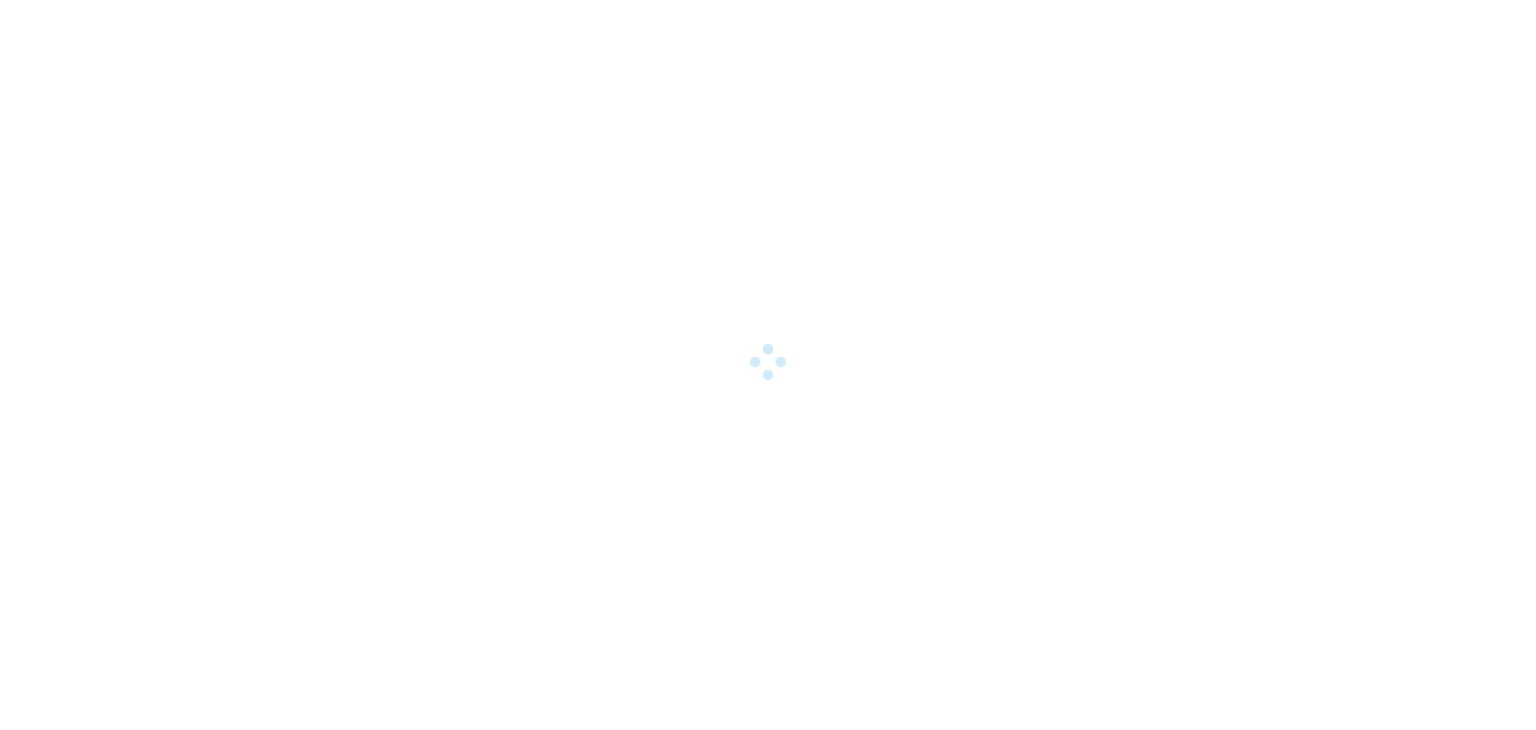 scroll, scrollTop: 0, scrollLeft: 0, axis: both 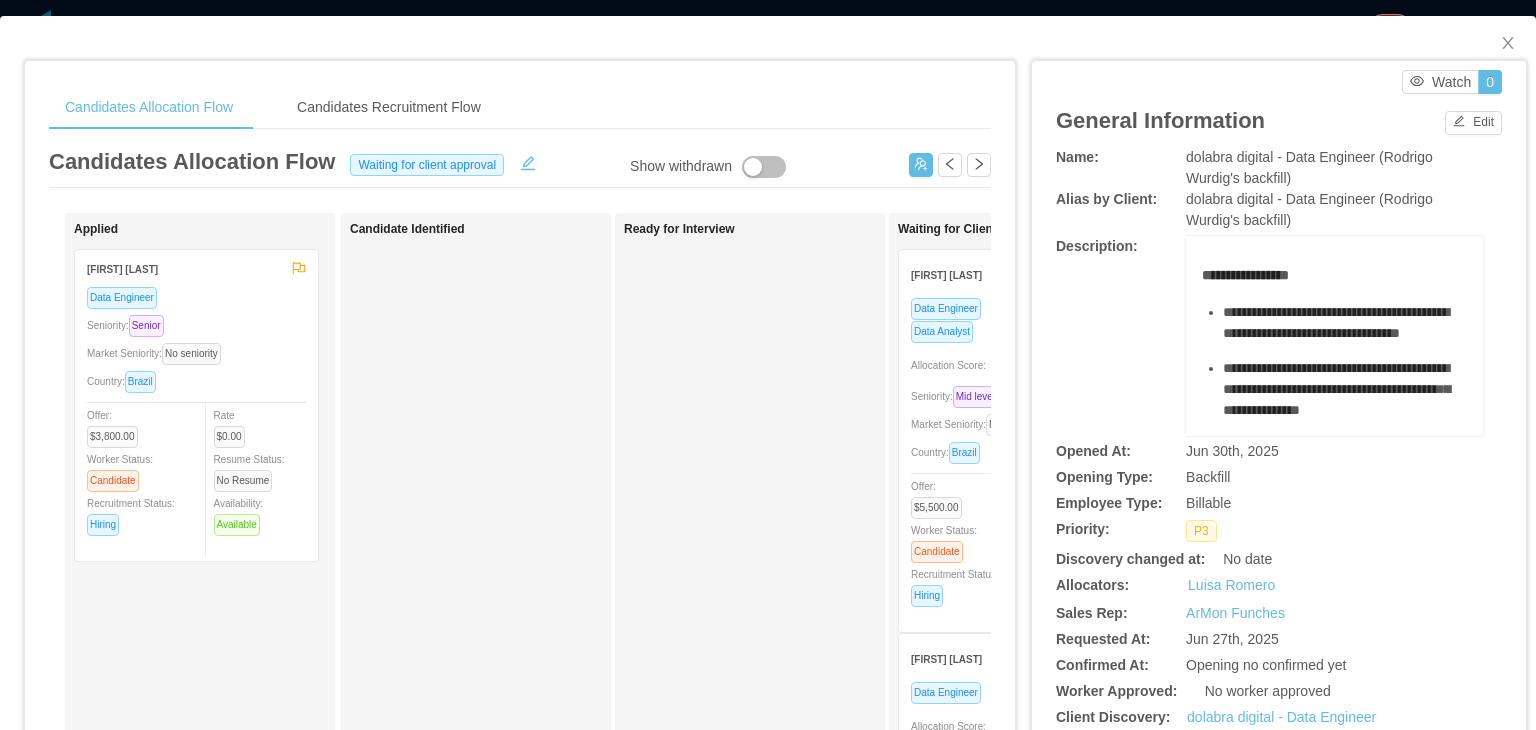 click on "[FIRST] [LAST]" at bounding box center [184, 268] 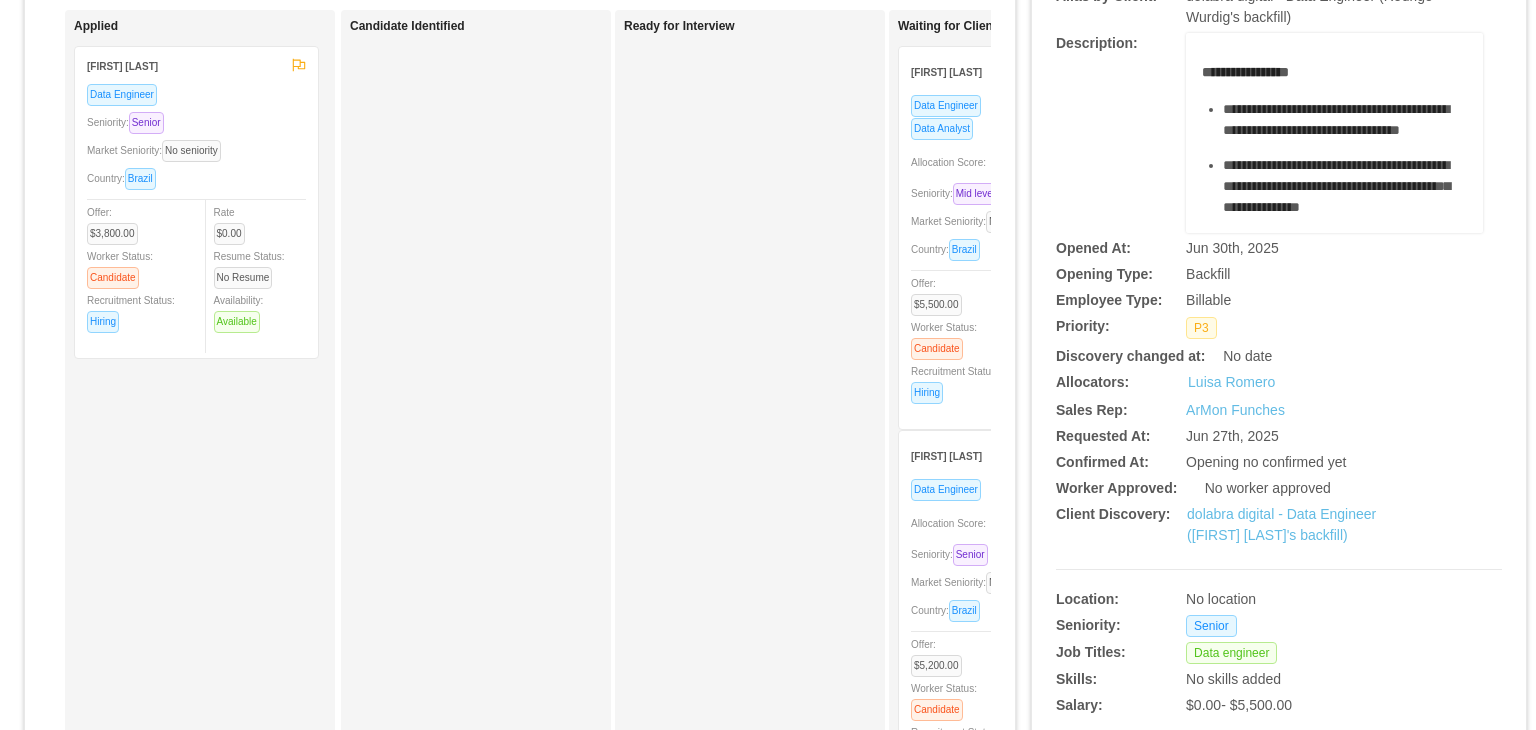 scroll, scrollTop: 217, scrollLeft: 0, axis: vertical 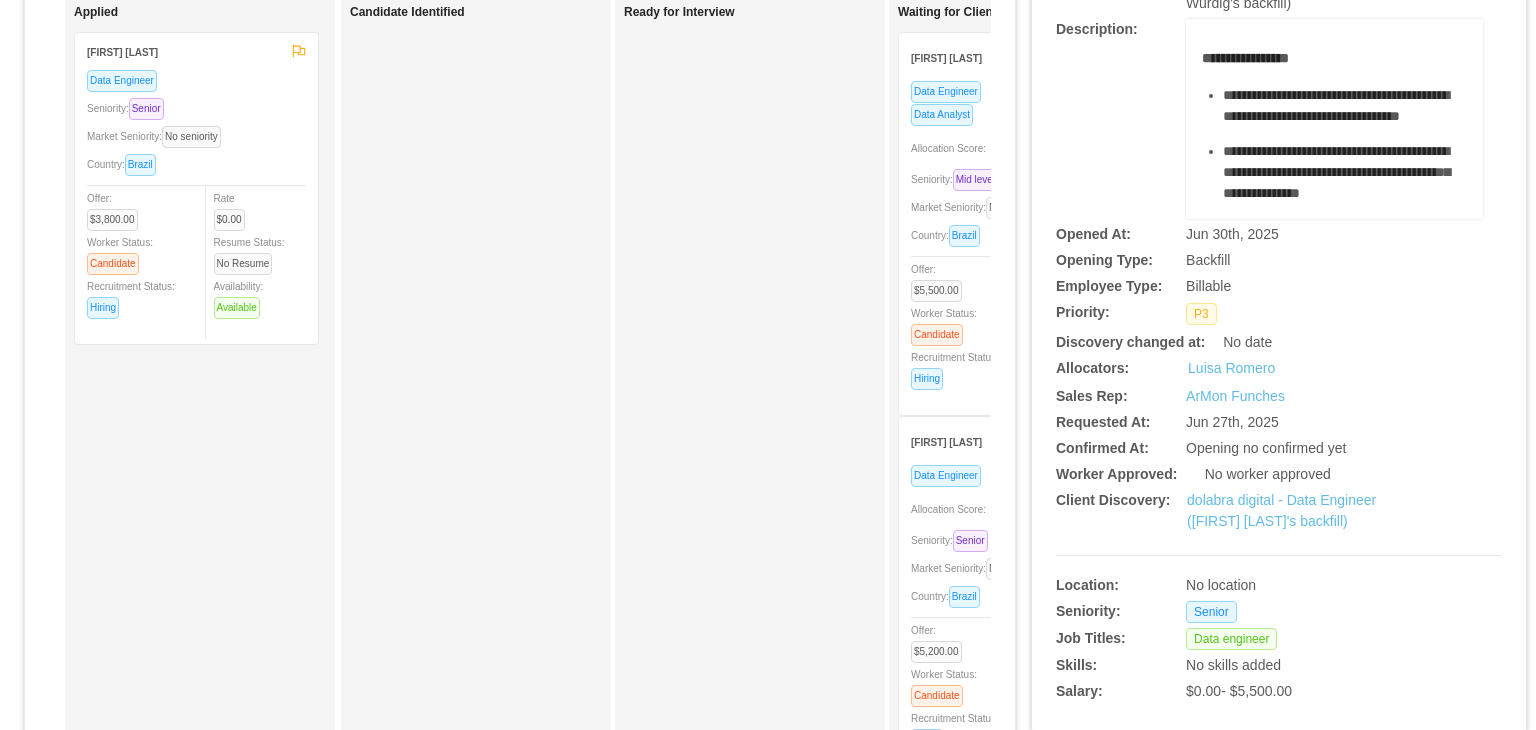 click on "Allocation Score:   99" at bounding box center [196, 80] 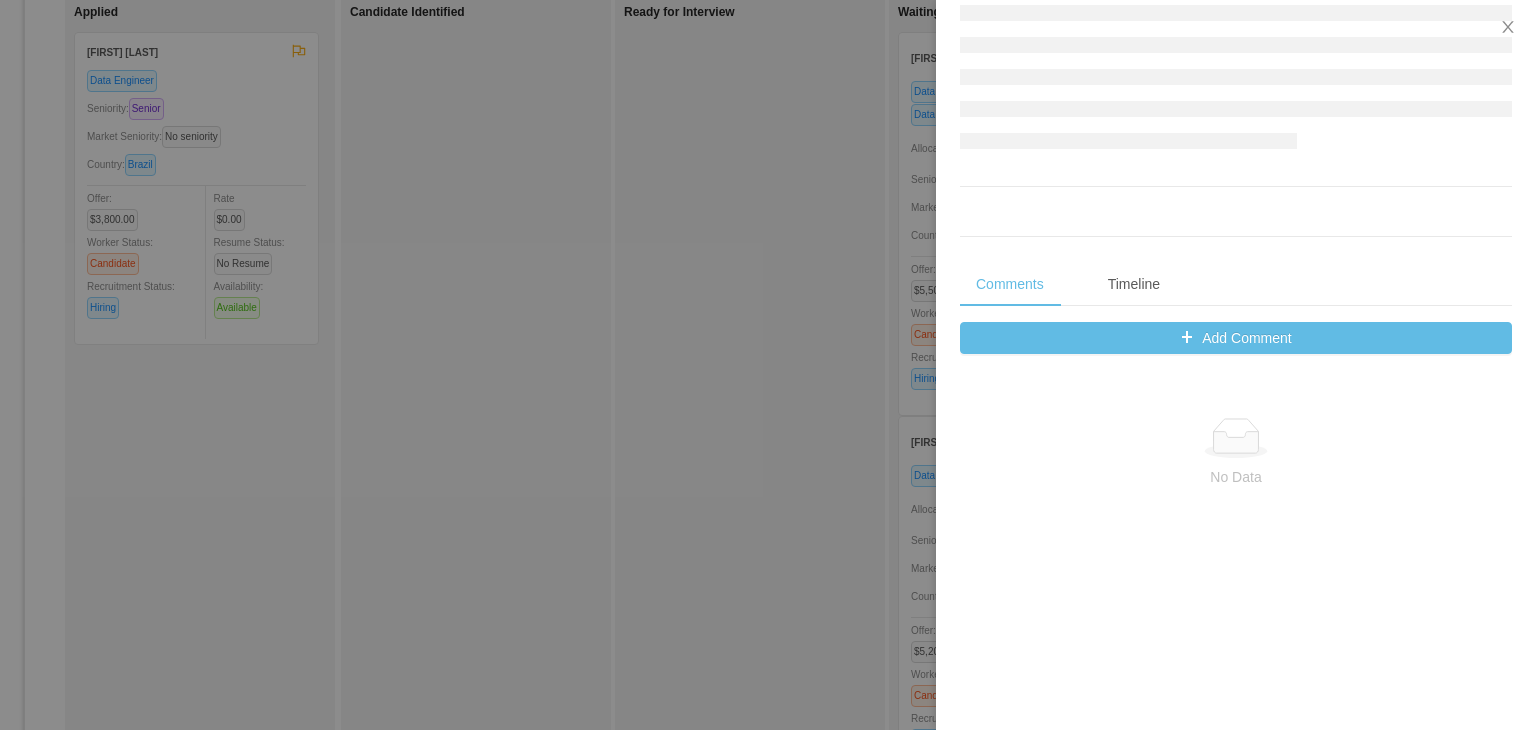 scroll, scrollTop: 114, scrollLeft: 0, axis: vertical 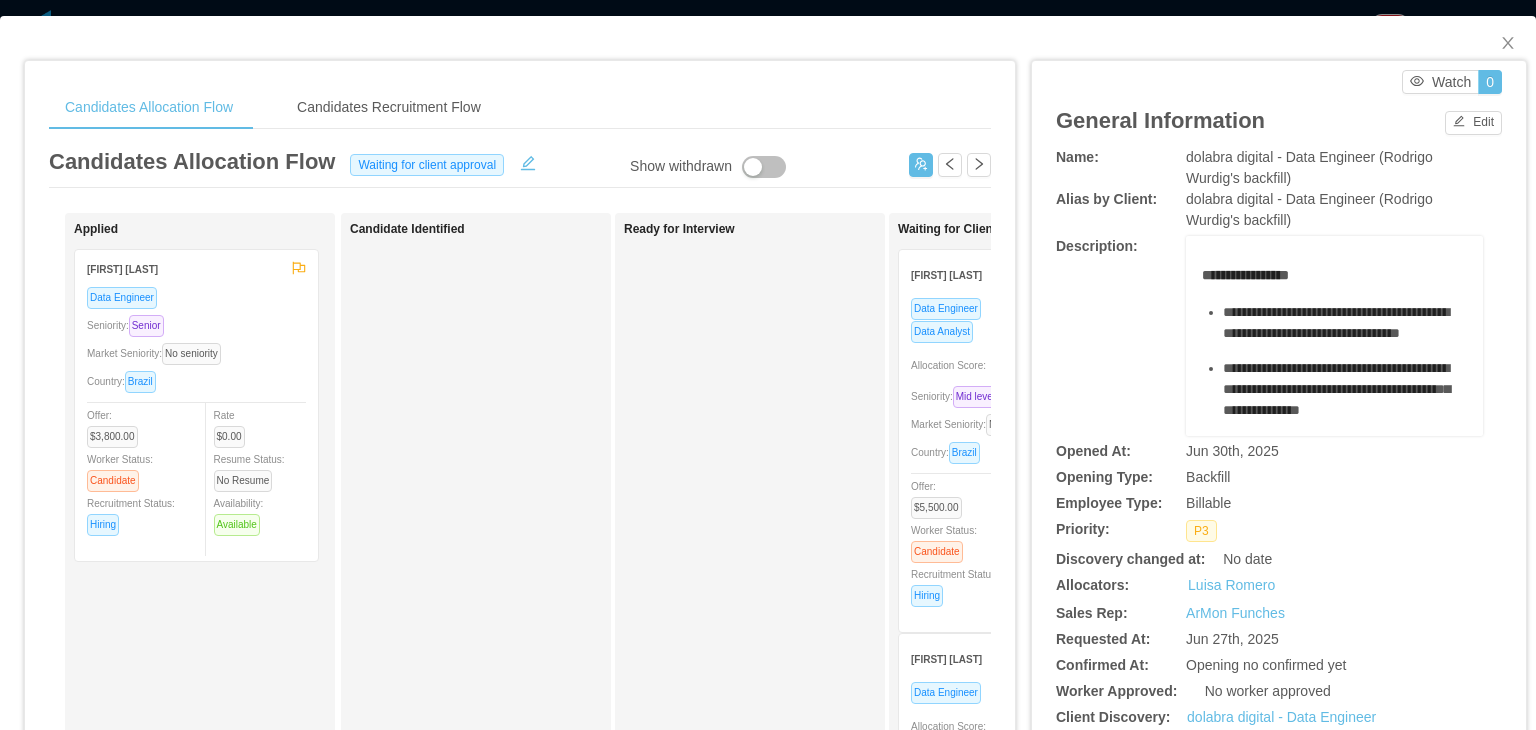 click on "[FIRST] [LAST]" at bounding box center [122, 269] 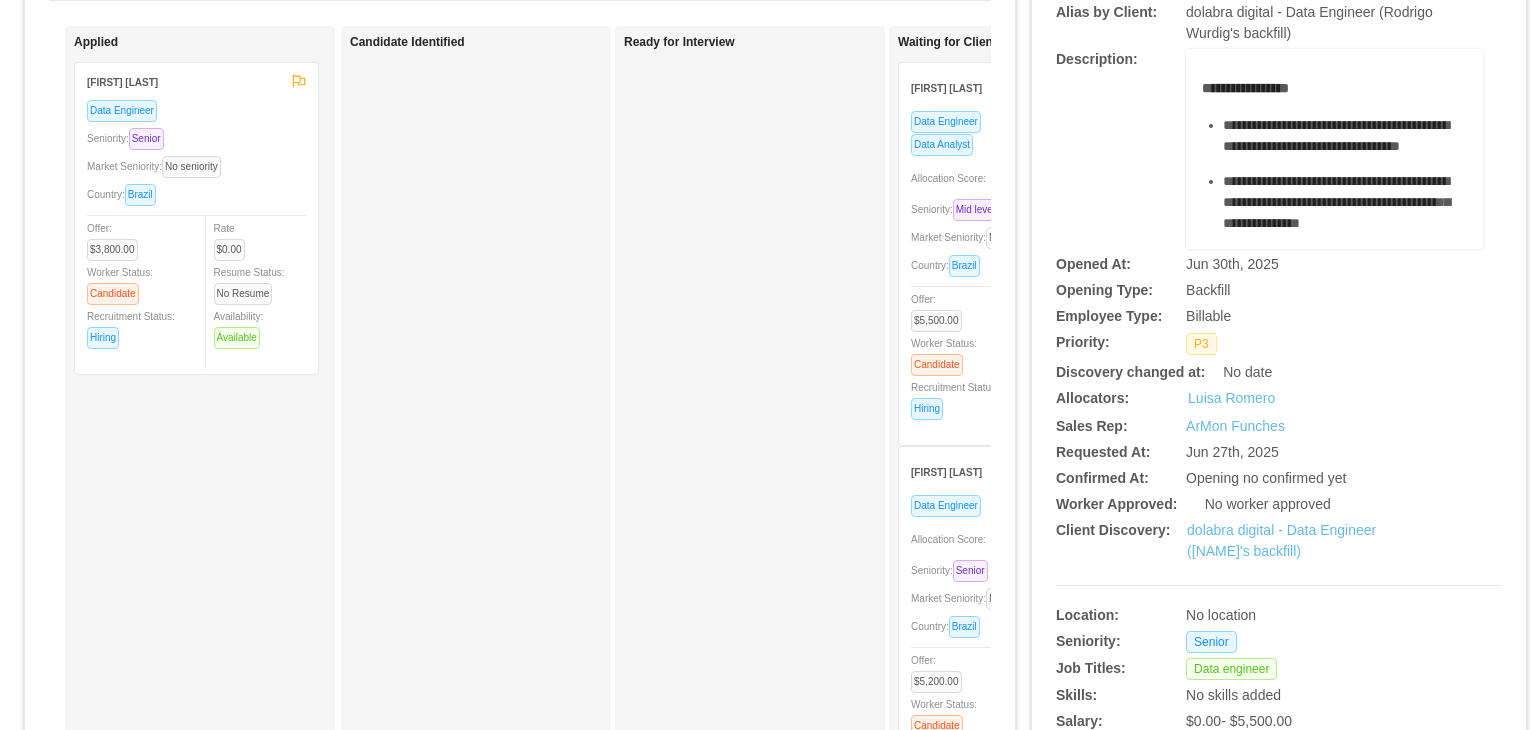 scroll, scrollTop: 199, scrollLeft: 0, axis: vertical 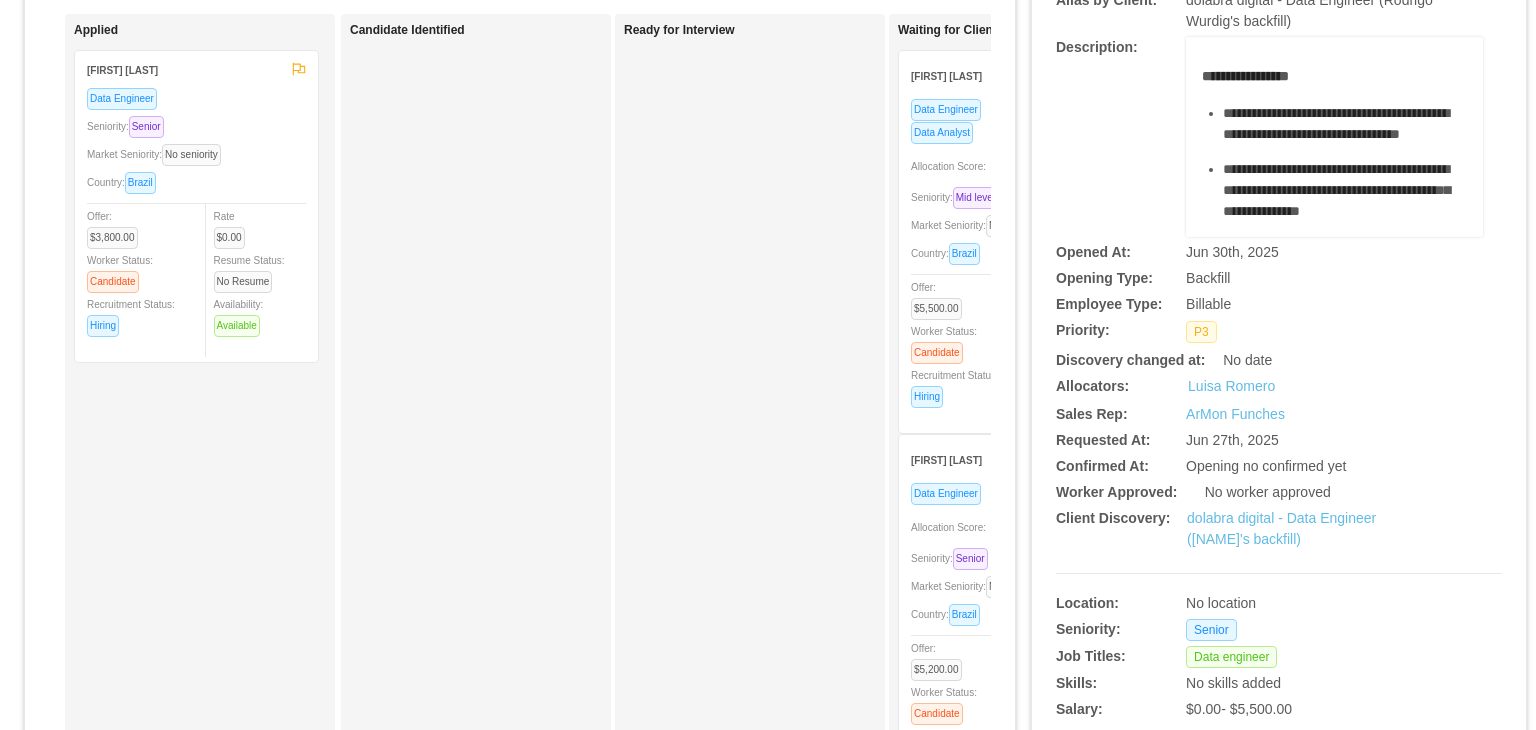 click on "Market Seniority:   No seniority" at bounding box center [129, 126] 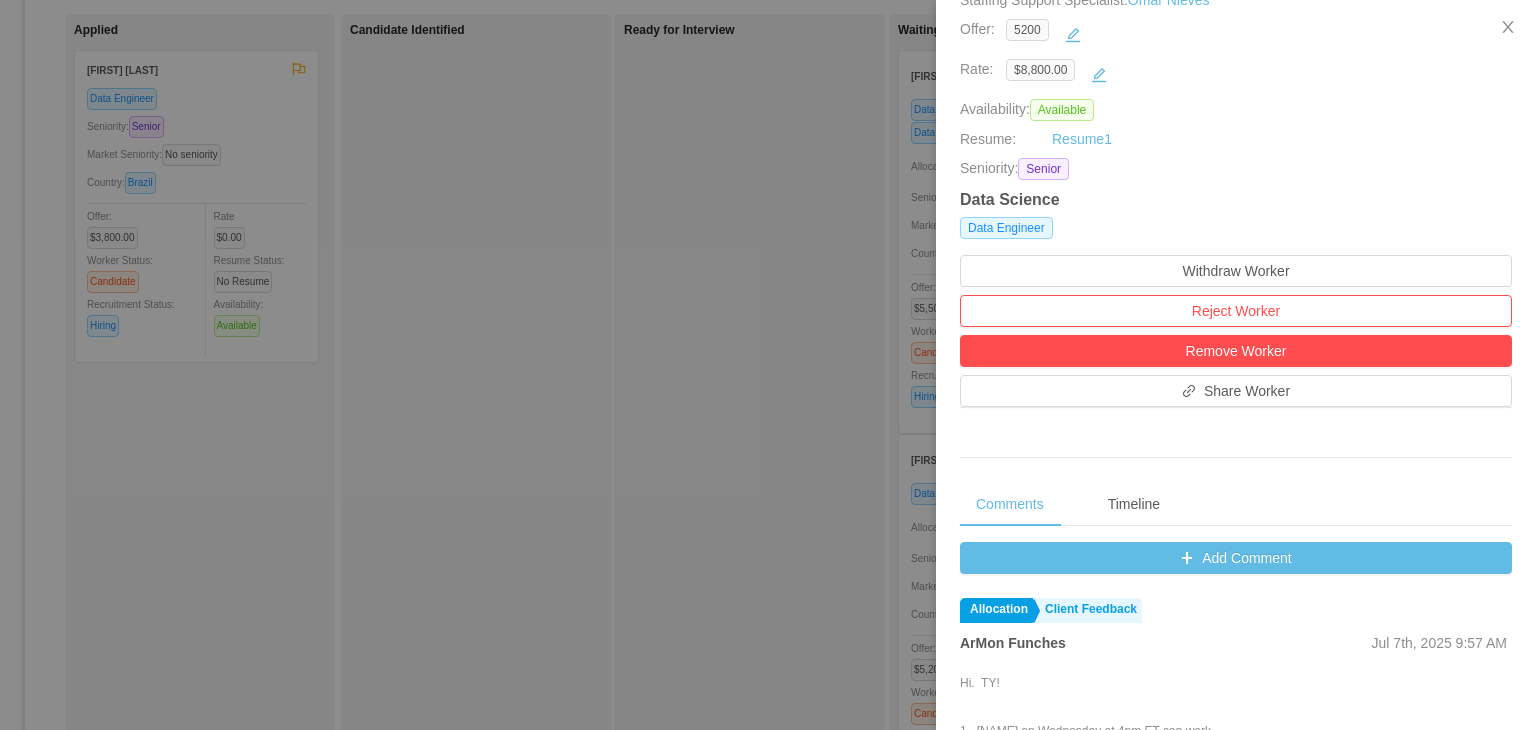 scroll, scrollTop: 357, scrollLeft: 0, axis: vertical 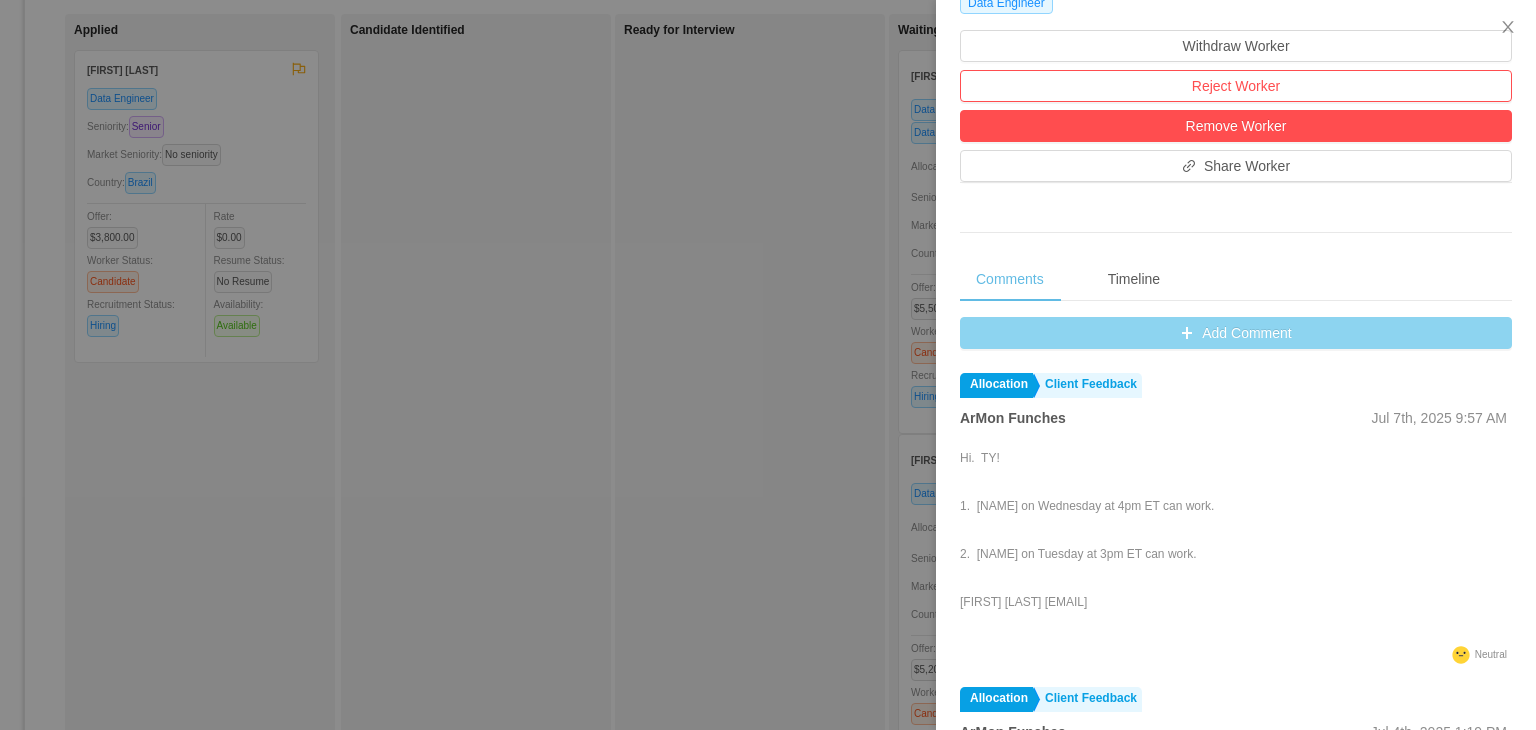 click on "Add Comment" at bounding box center [1236, 333] 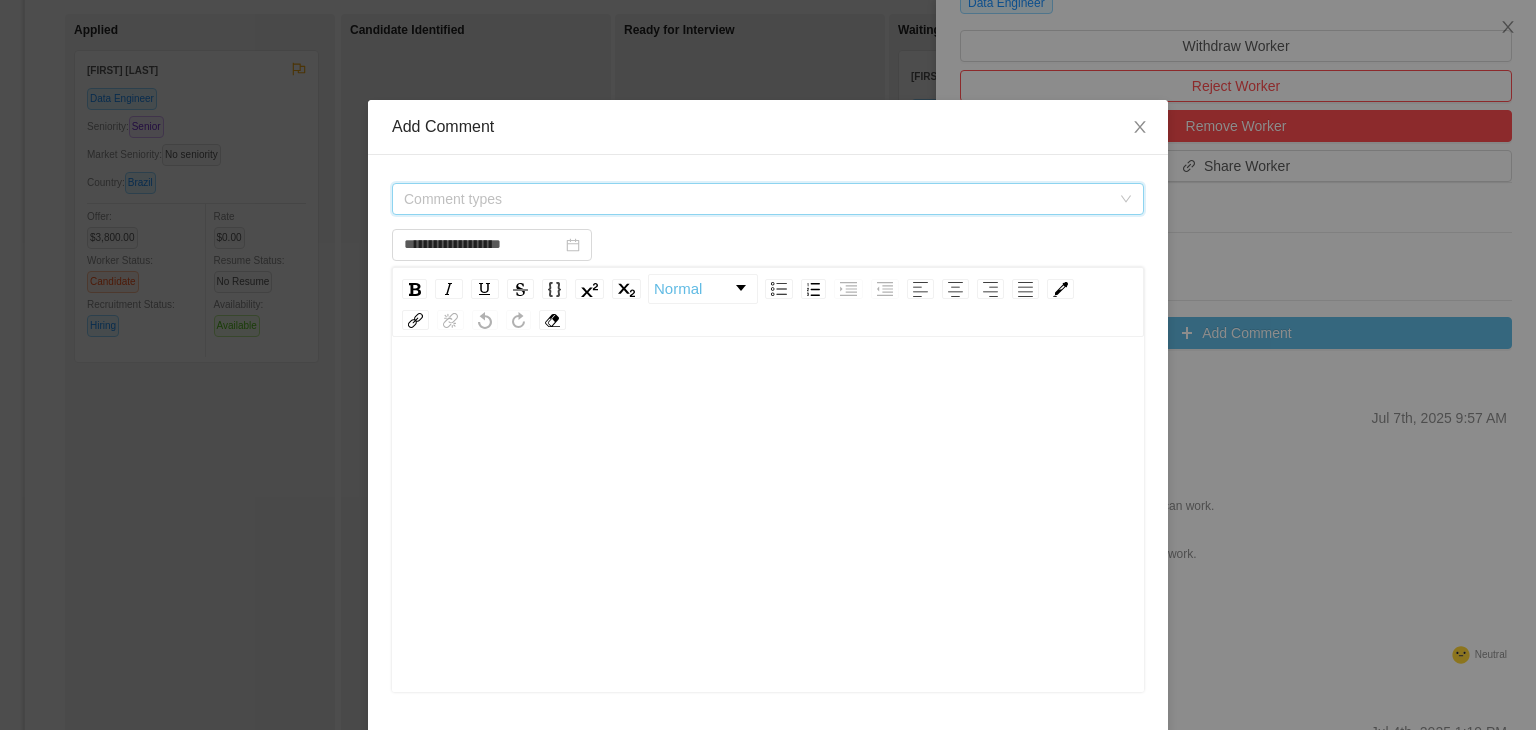 click on "Comment types" at bounding box center (757, 199) 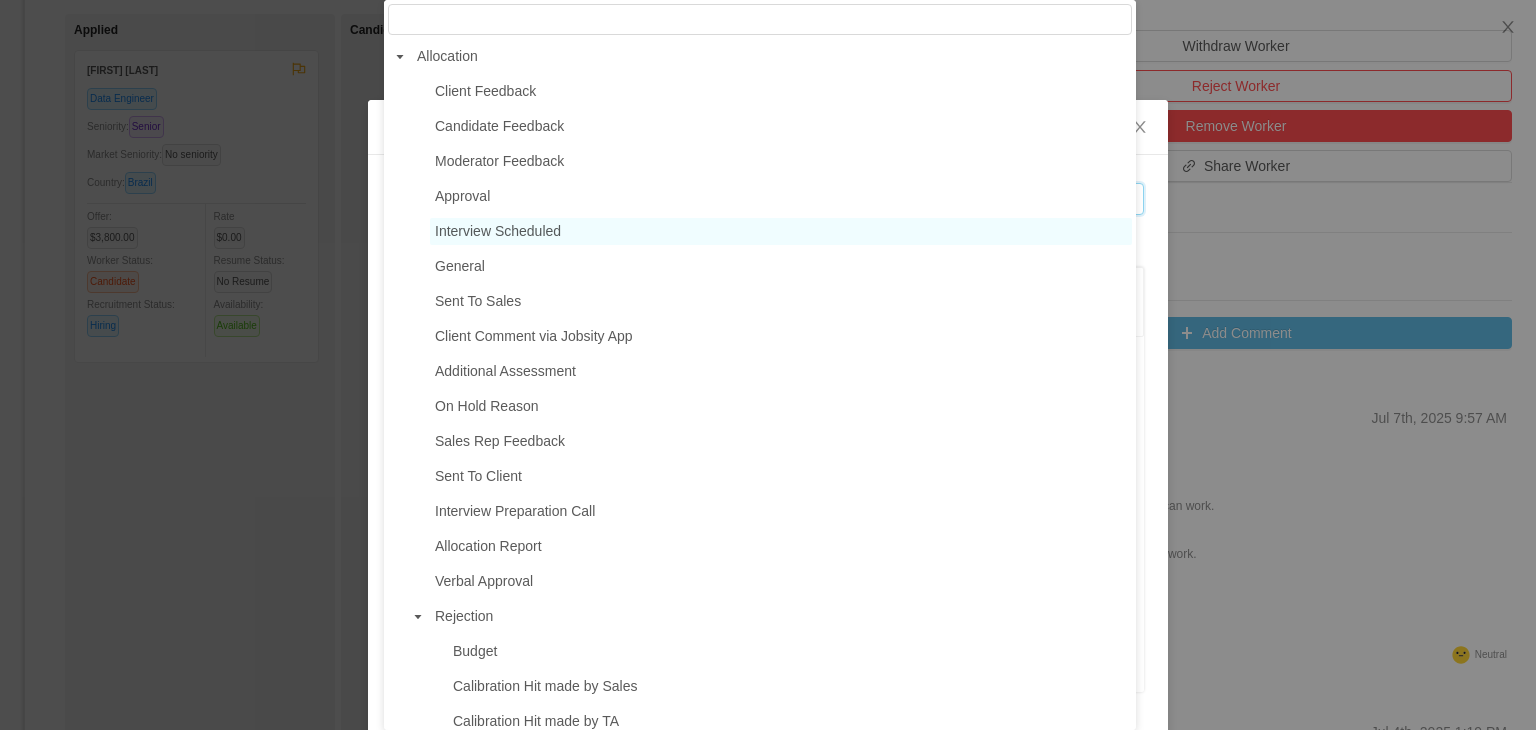 click on "Interview Scheduled" at bounding box center [485, 91] 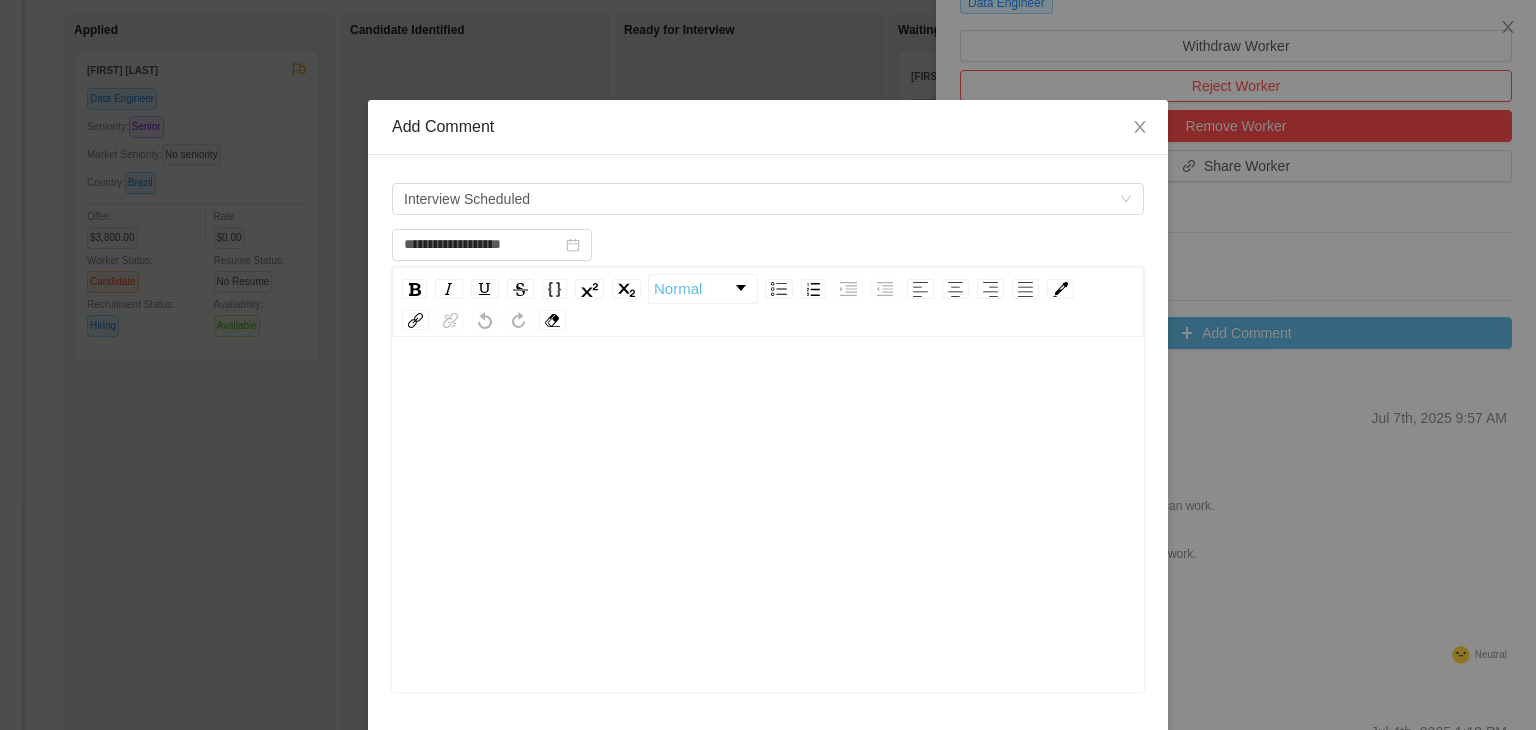 click at bounding box center (768, 546) 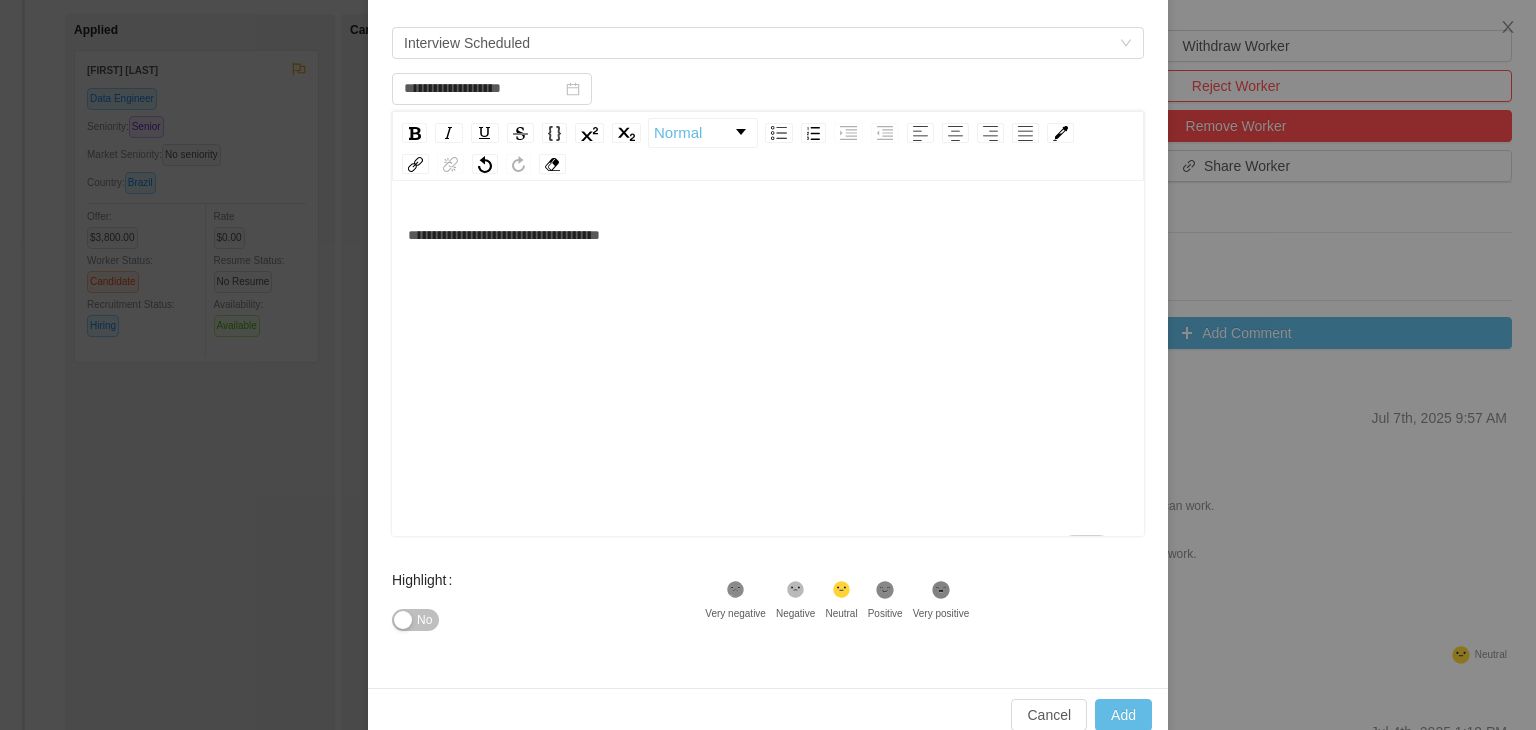 scroll, scrollTop: 163, scrollLeft: 0, axis: vertical 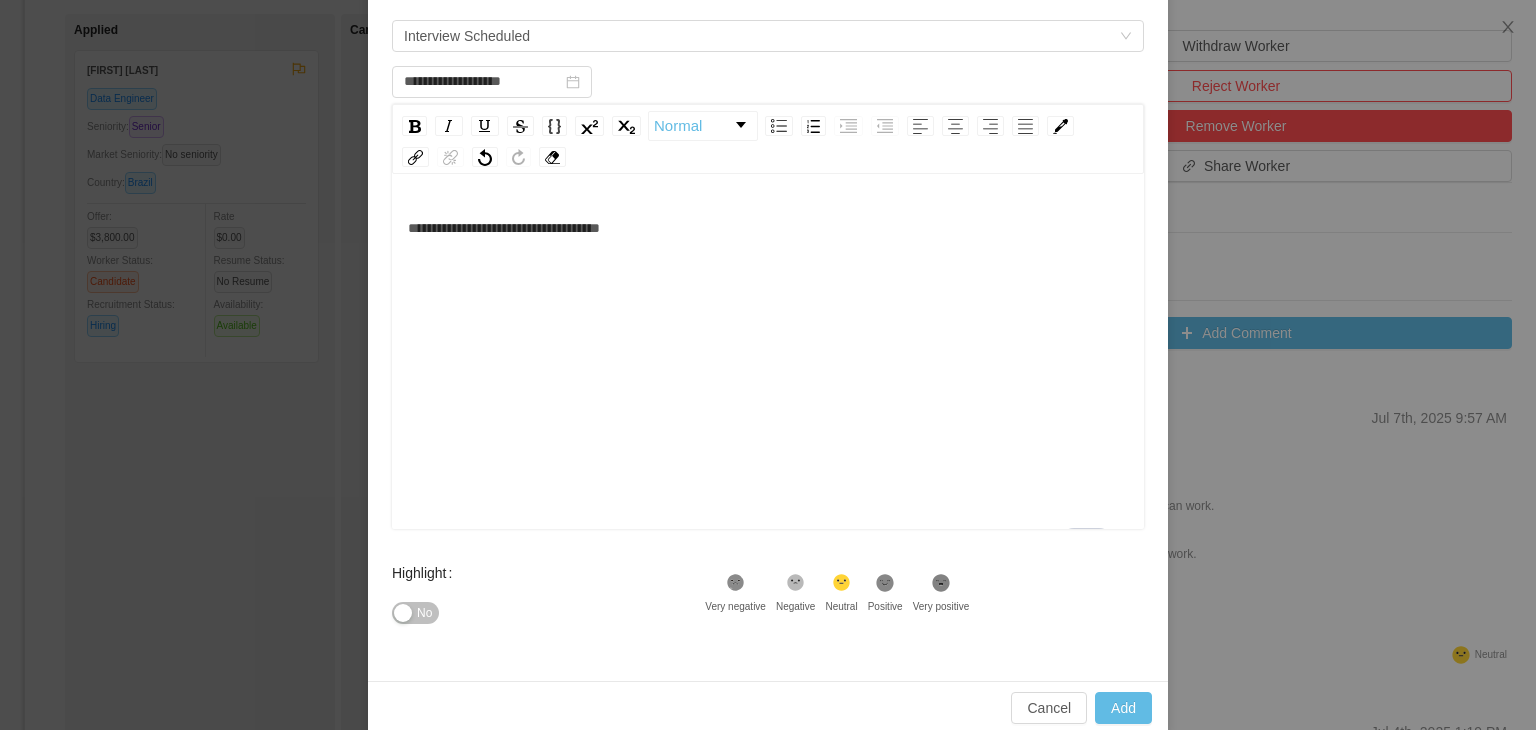 click on "No" at bounding box center (415, 613) 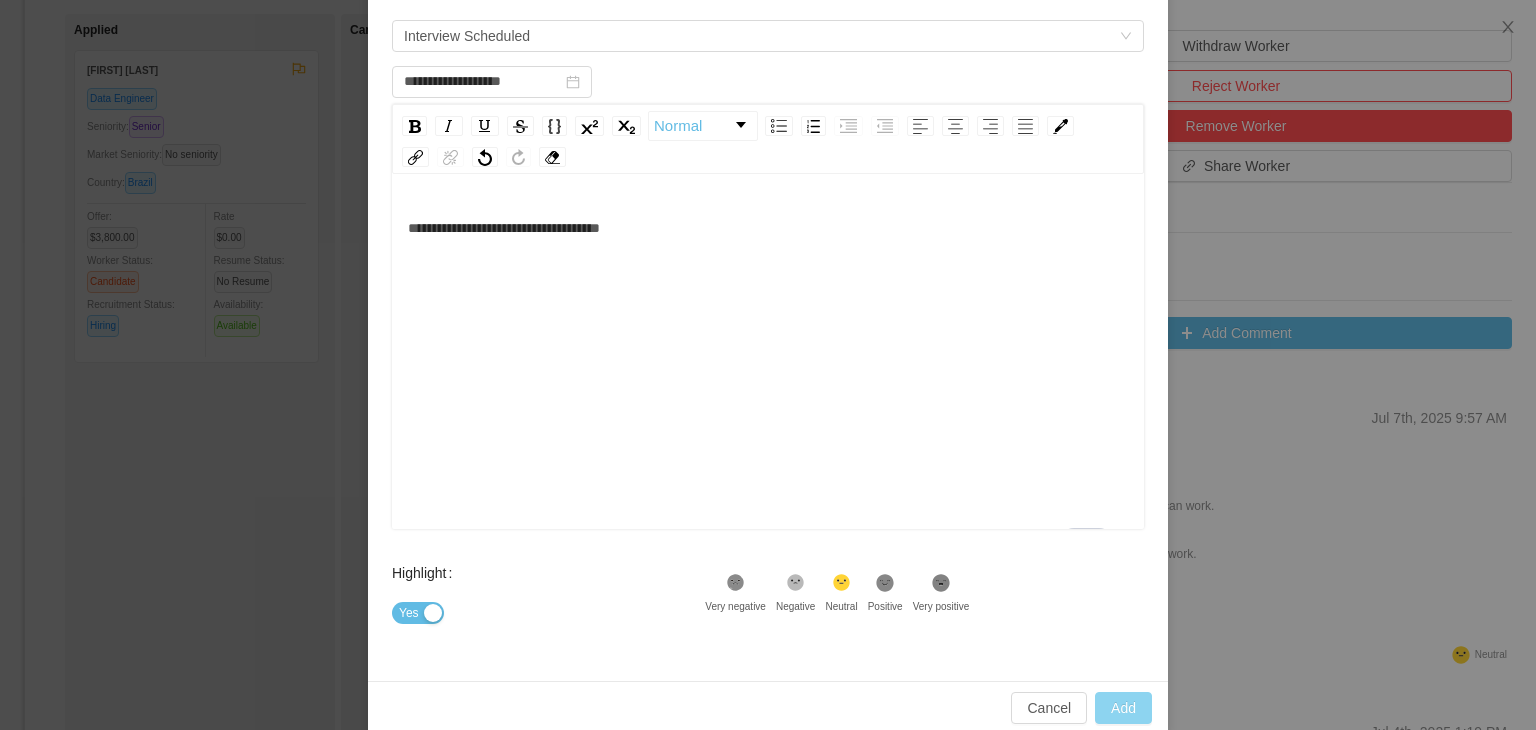 click on "Add" at bounding box center [1123, 708] 